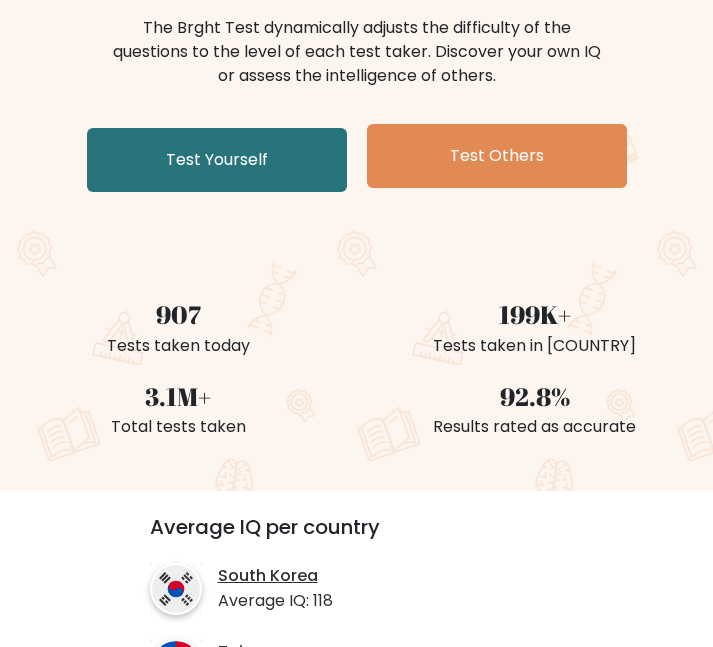 scroll, scrollTop: 135, scrollLeft: 0, axis: vertical 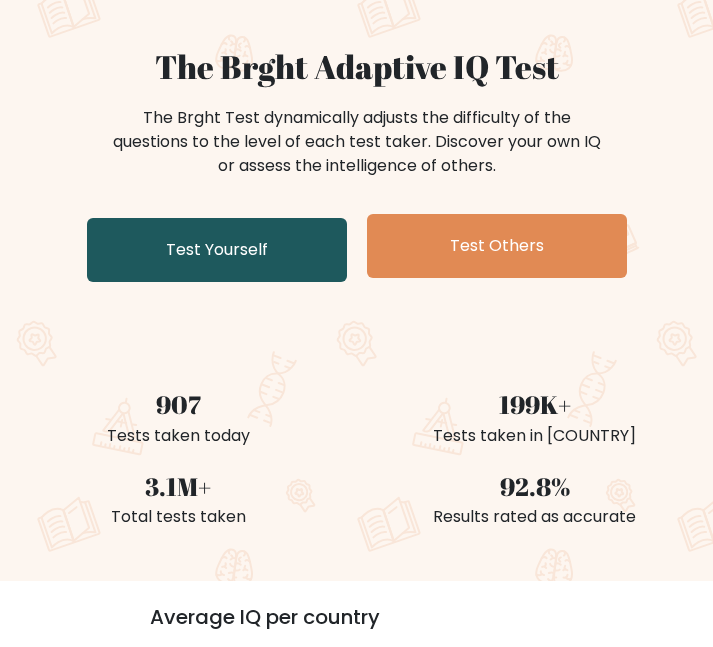 click on "Test Yourself" at bounding box center (217, 250) 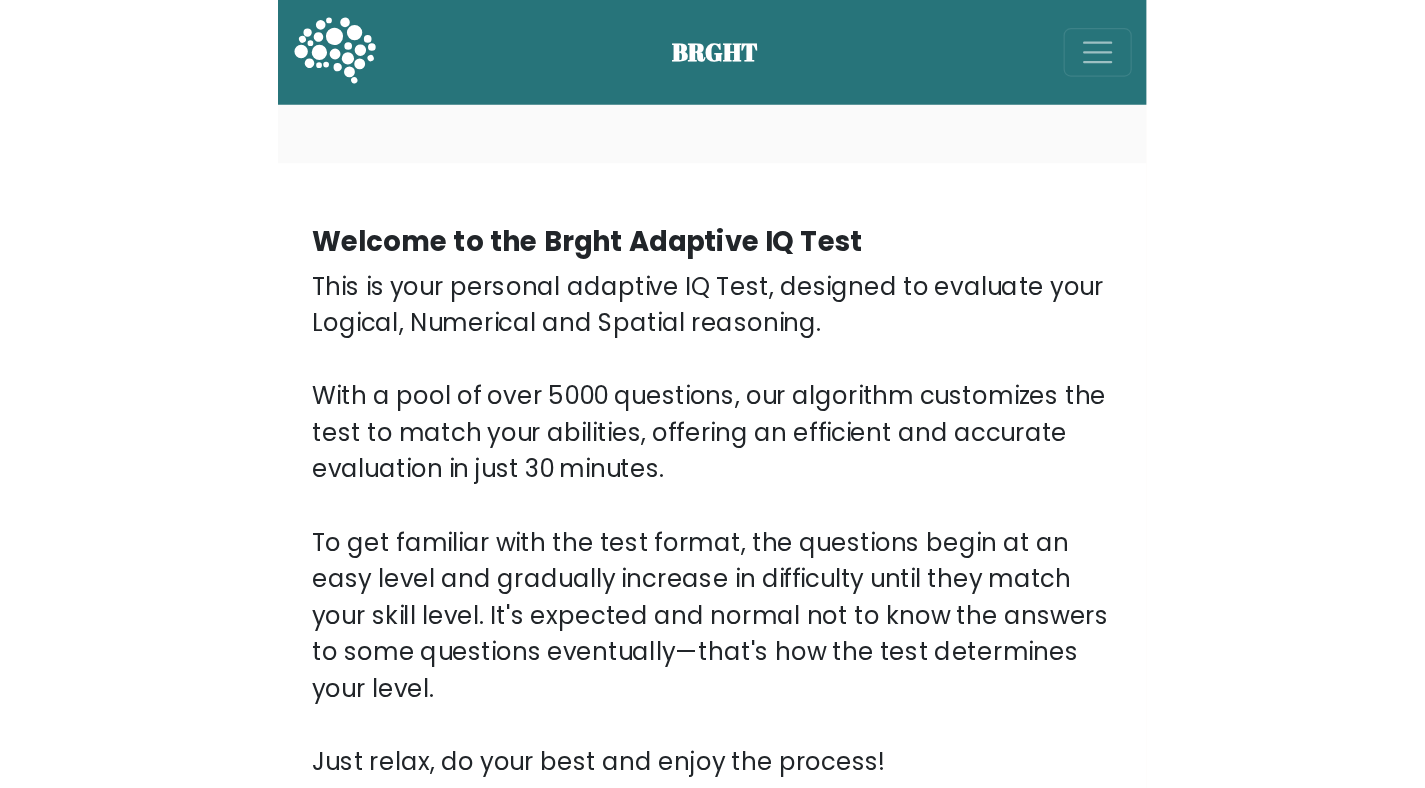 scroll, scrollTop: 0, scrollLeft: 0, axis: both 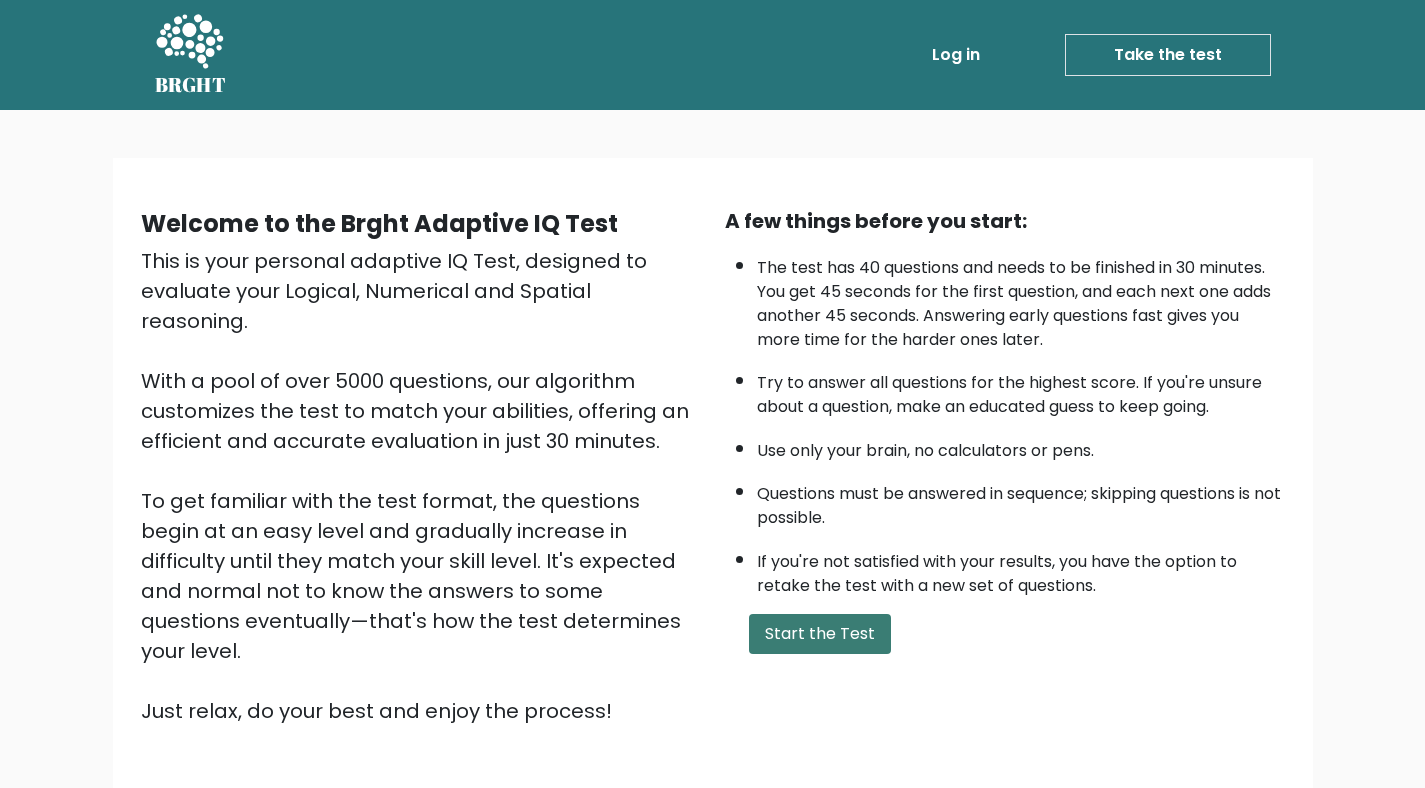 click on "Start the Test" at bounding box center (820, 634) 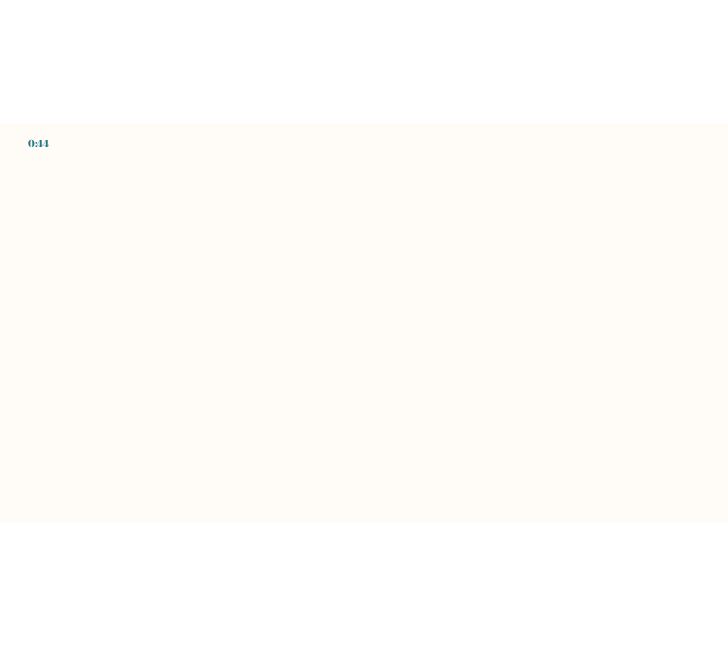 scroll, scrollTop: 0, scrollLeft: 0, axis: both 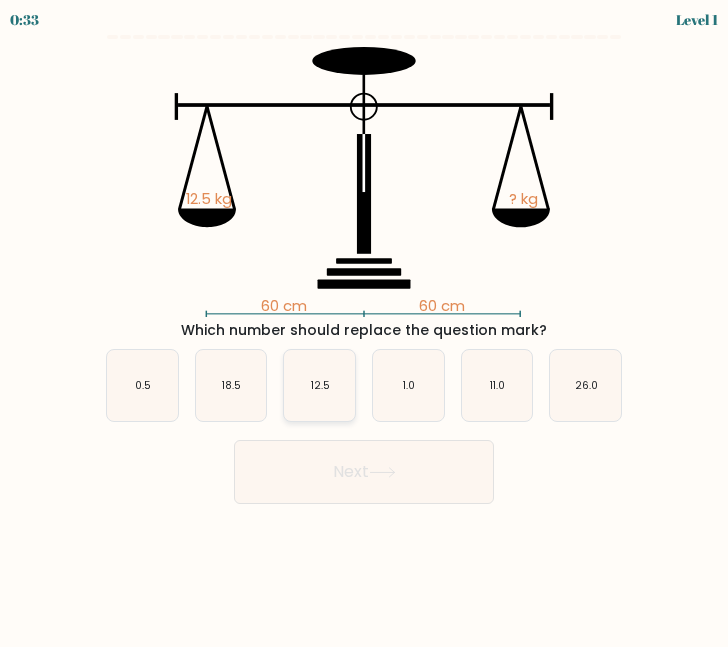 click on "12.5" 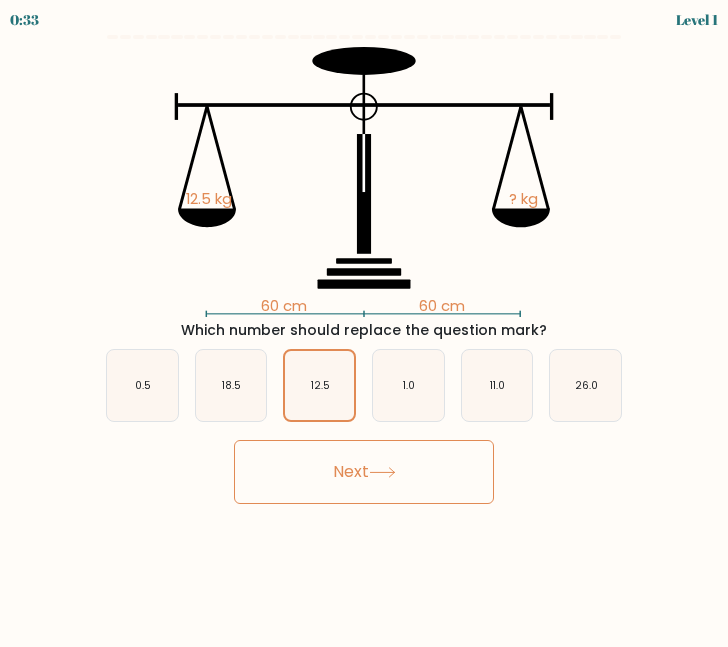 click on "Next" at bounding box center (364, 472) 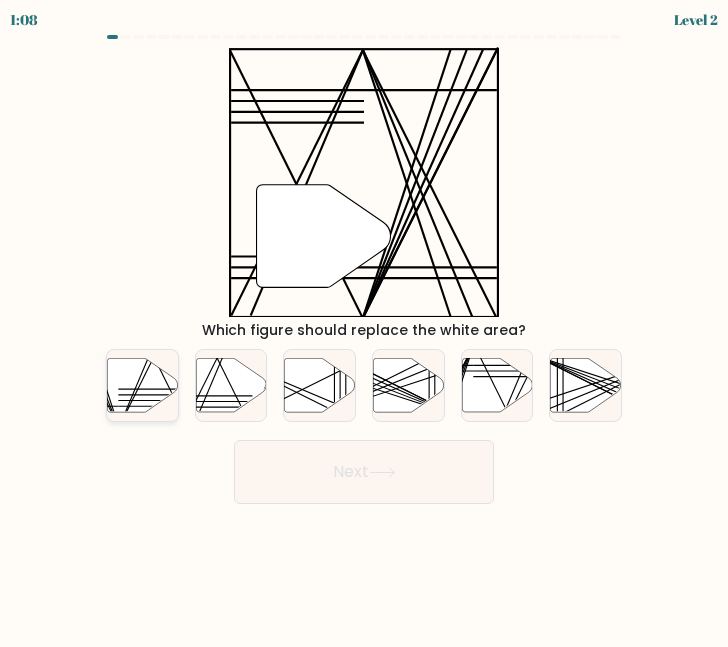 click 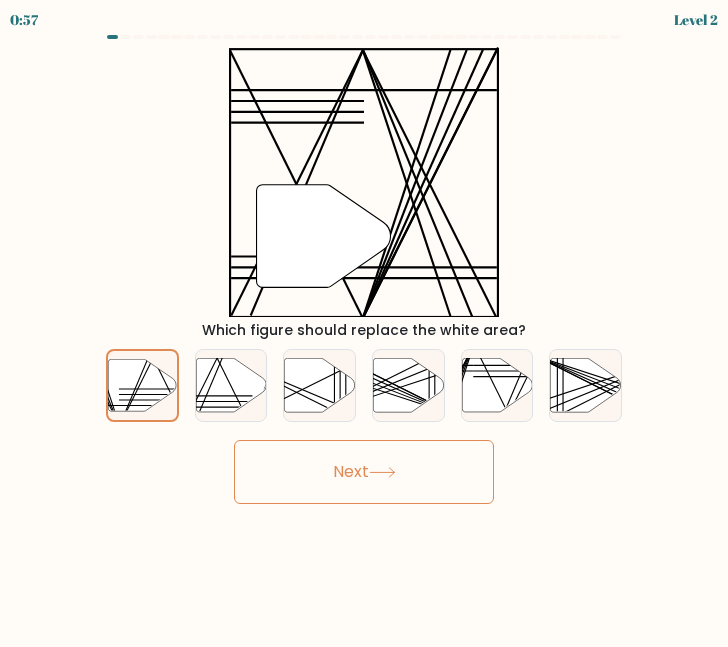 click on "Next" at bounding box center [364, 472] 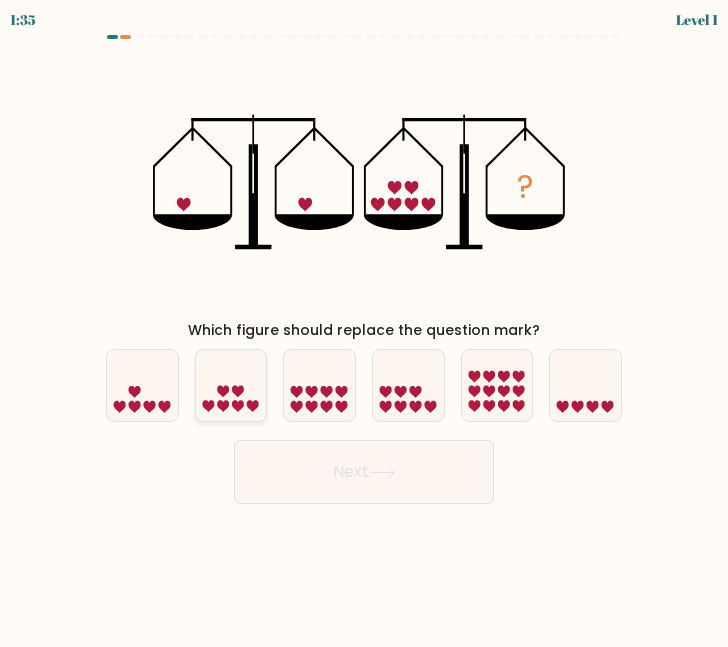 click 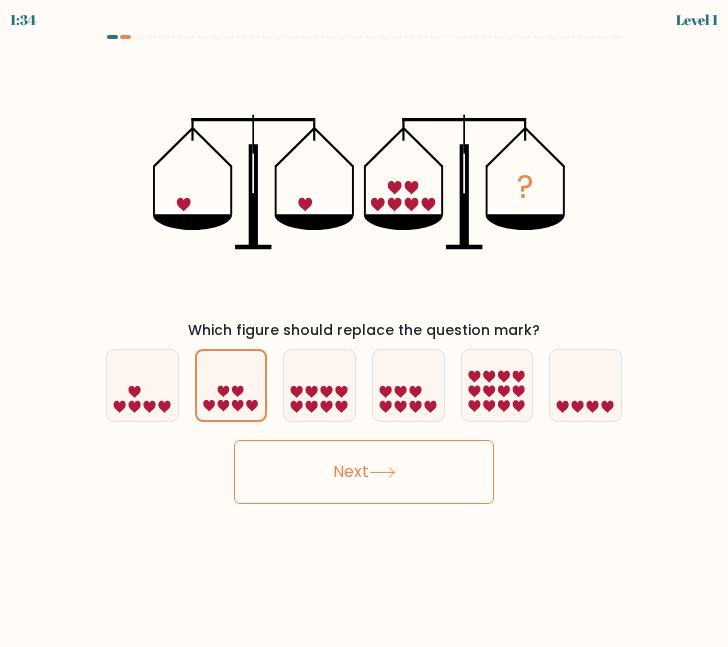 click on "Next" at bounding box center [364, 472] 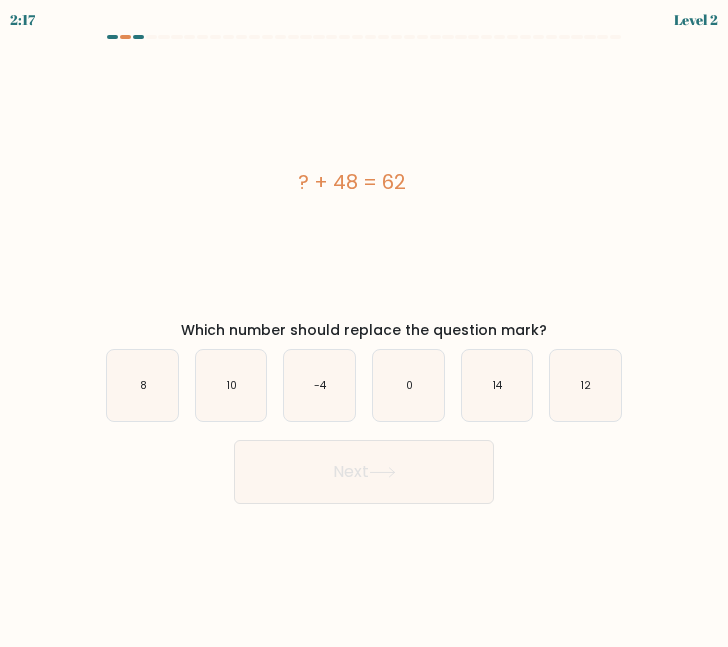 drag, startPoint x: 289, startPoint y: 178, endPoint x: 439, endPoint y: 181, distance: 150.03 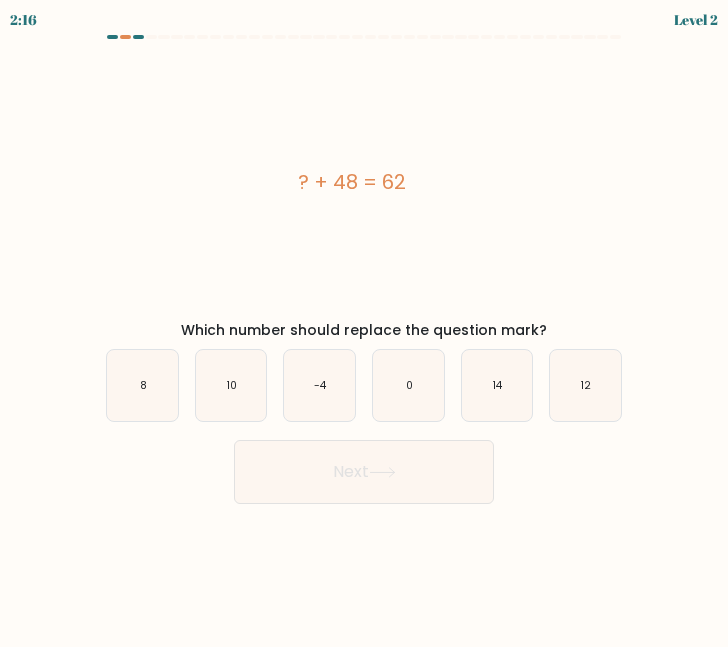 copy on "? + 48 = 62" 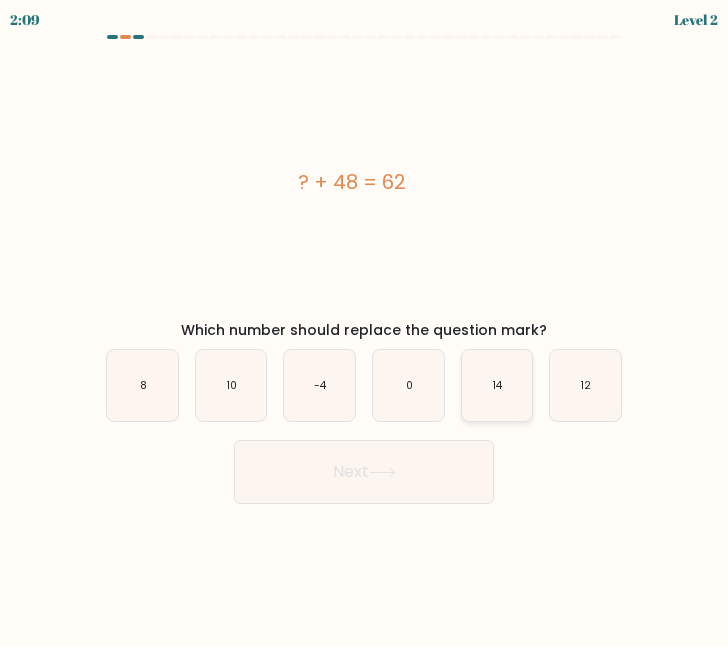 click on "a. 8" at bounding box center (364, 269) 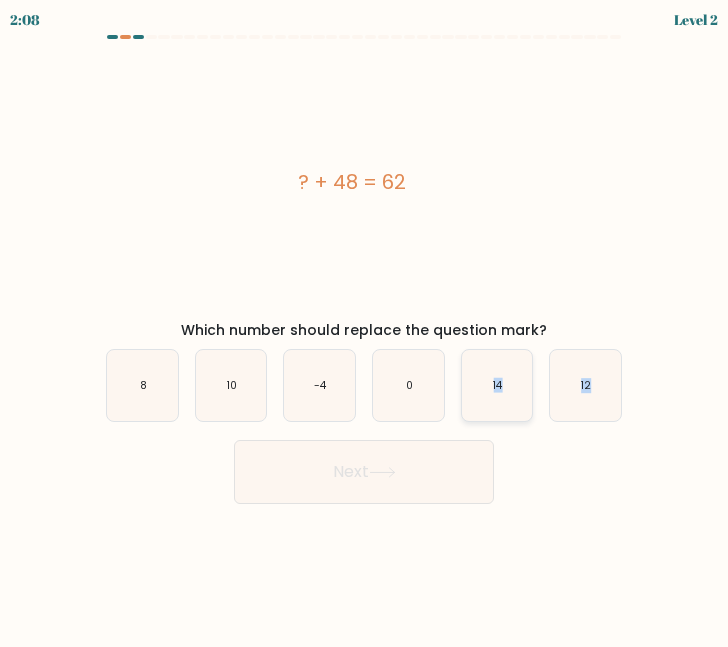 click on "14" 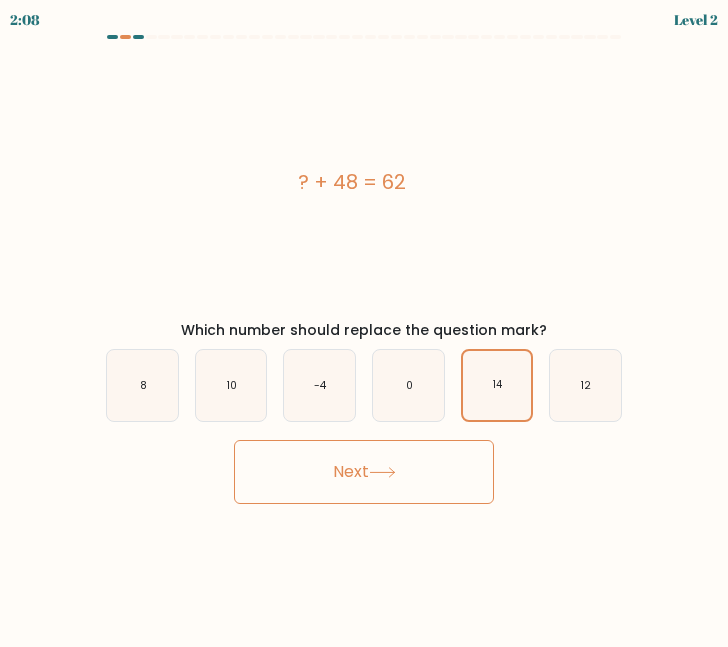 click on "Next" at bounding box center (364, 467) 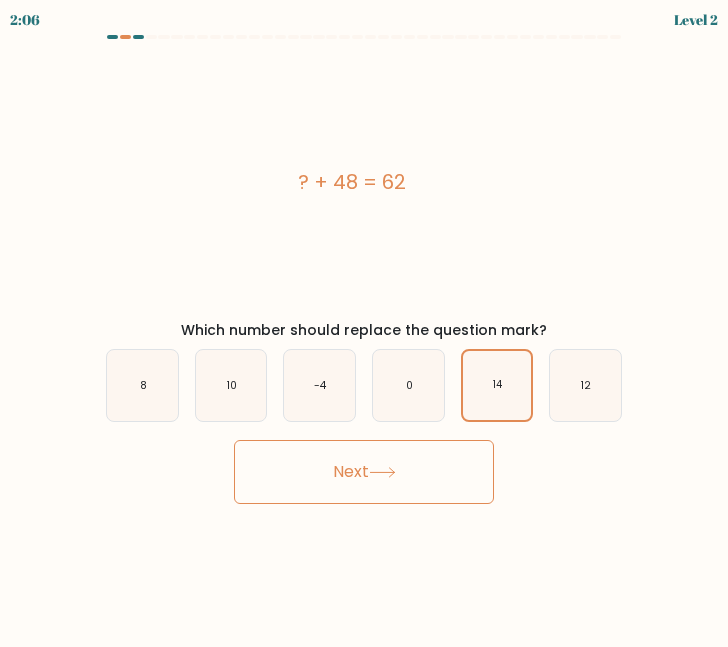 click on "Next" at bounding box center (364, 472) 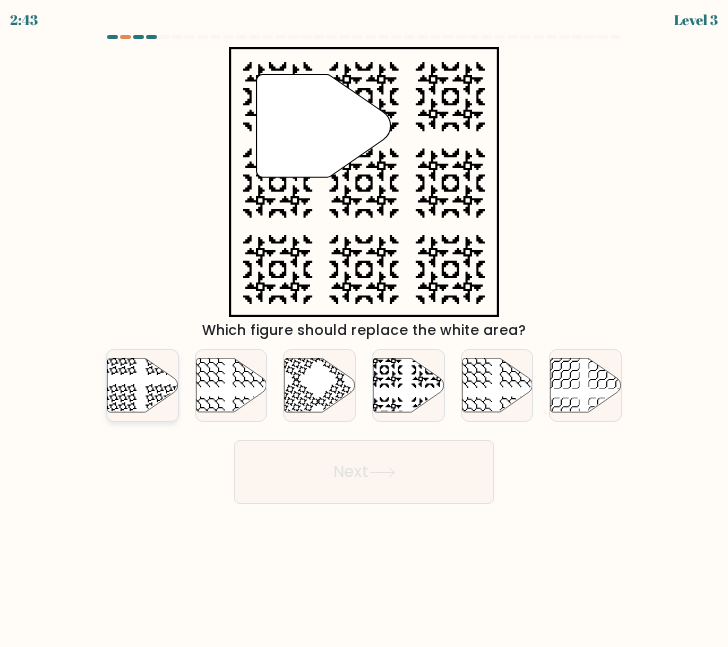 click 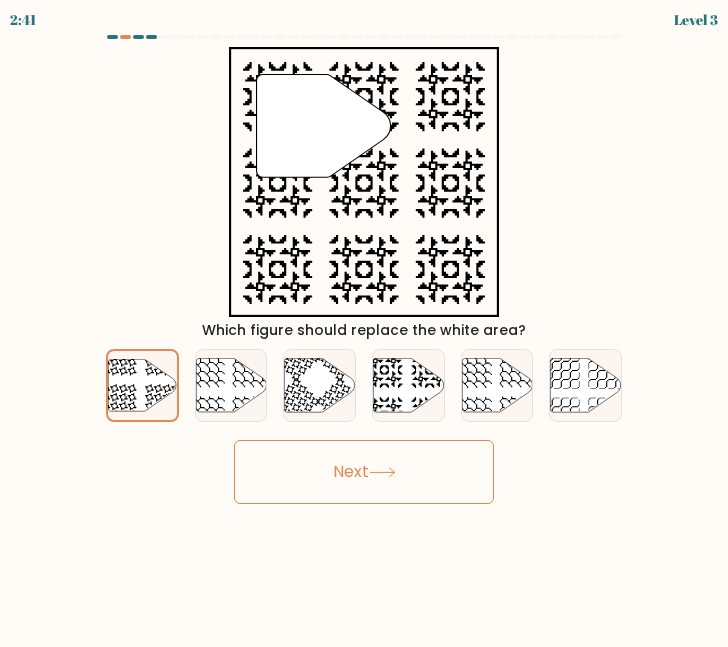 click 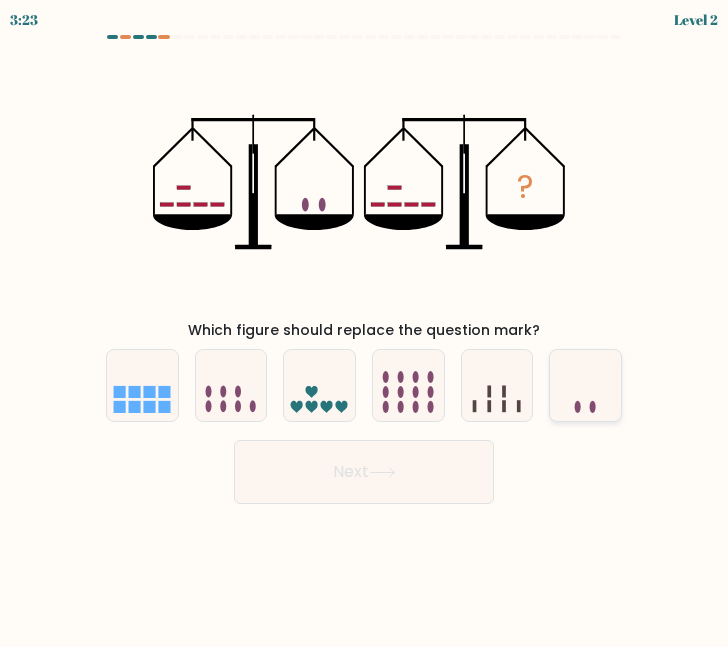 click 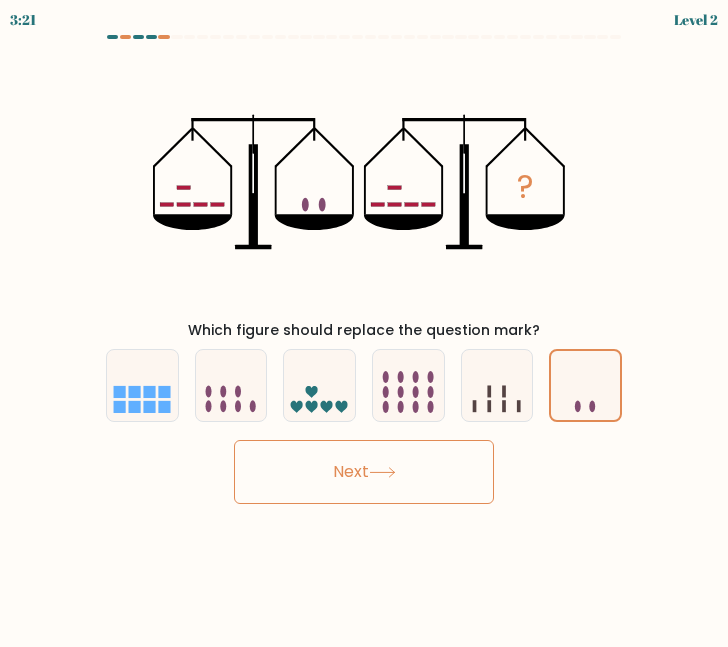 click 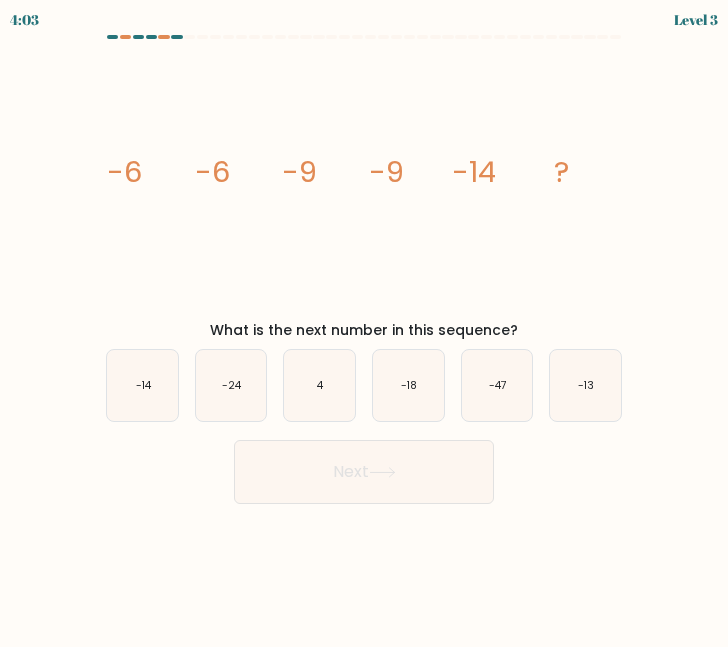 drag, startPoint x: 620, startPoint y: 149, endPoint x: 61, endPoint y: 184, distance: 560.0946 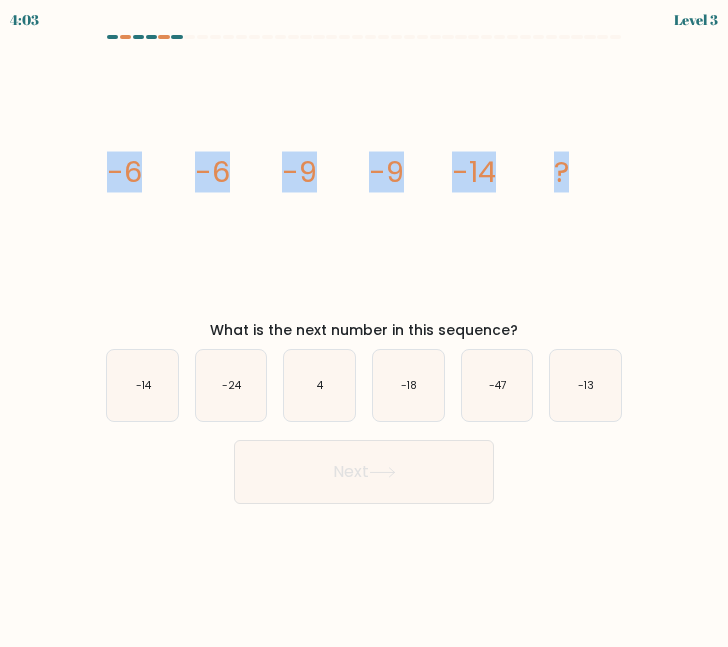 click at bounding box center [364, 269] 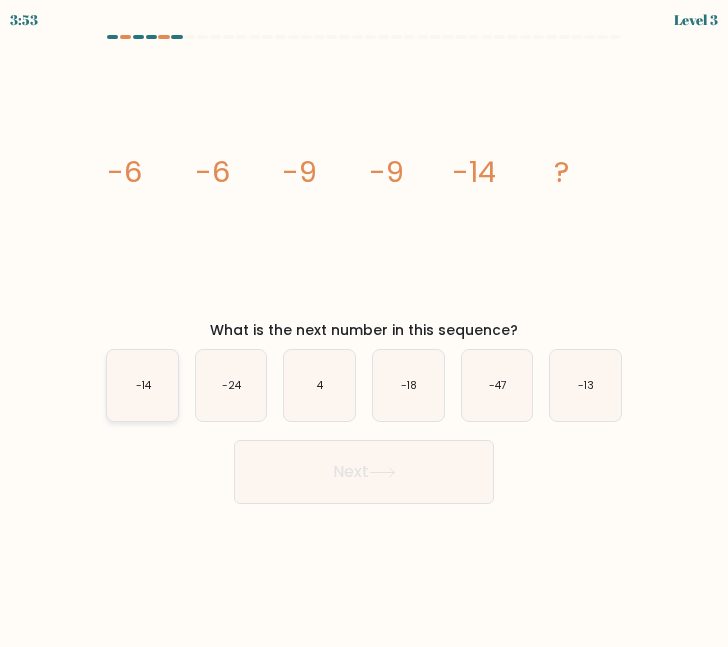 click on "-14" 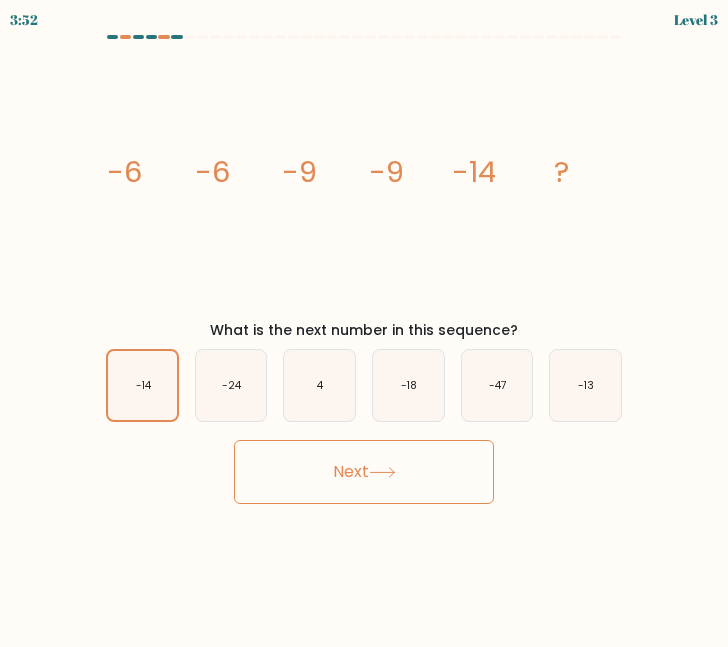click on "Next" at bounding box center (364, 472) 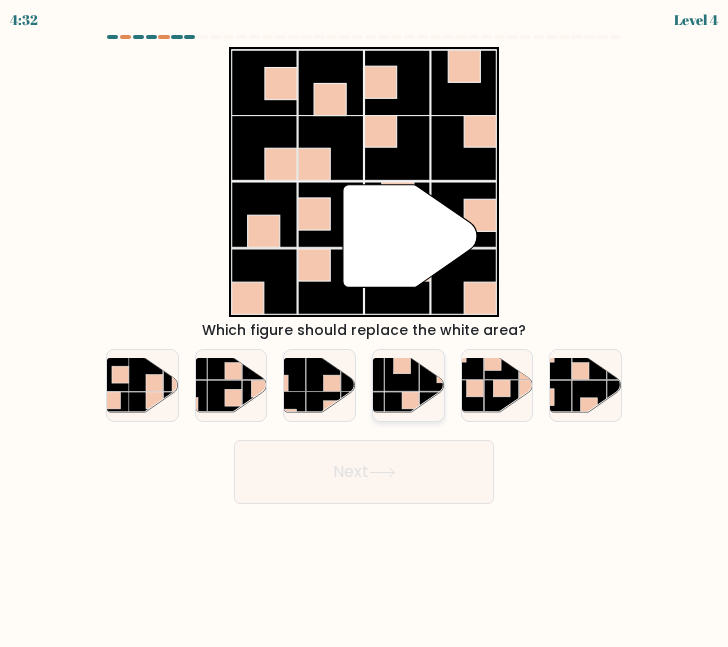click 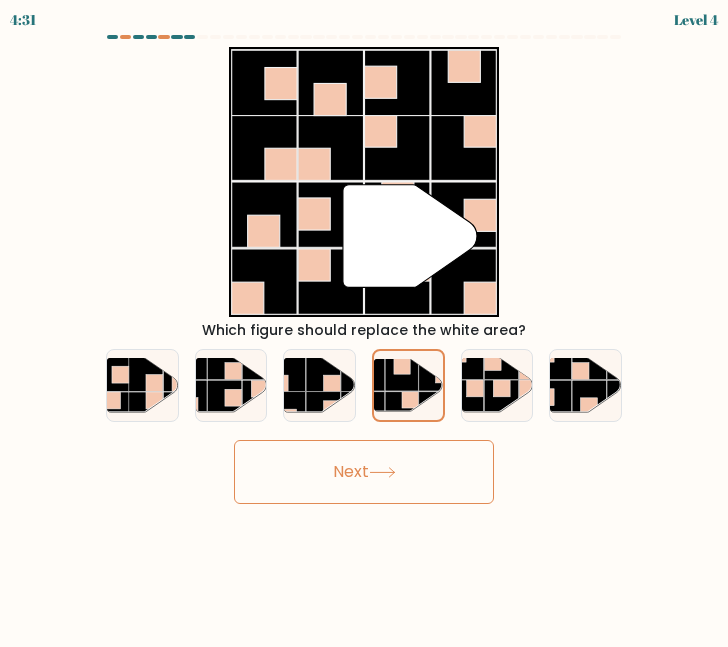 click on "Next" at bounding box center [364, 472] 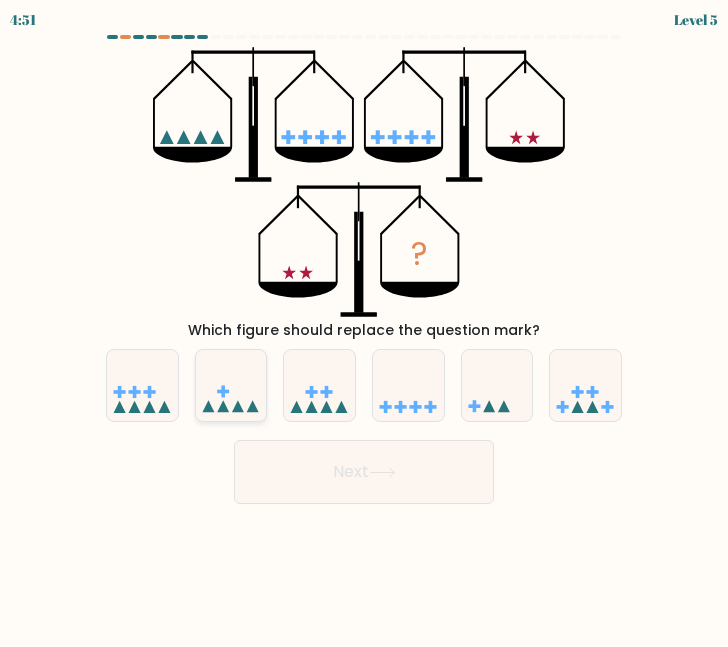 click 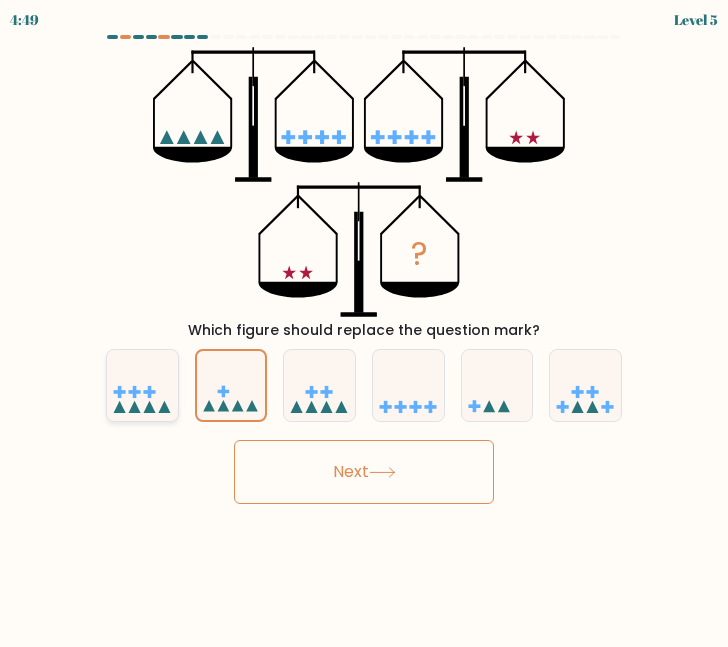 click 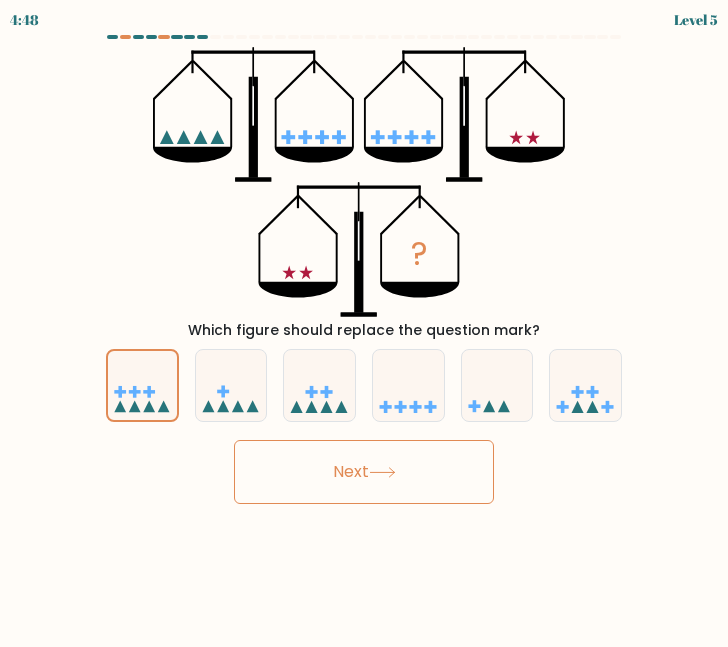 click on "Next" at bounding box center (364, 472) 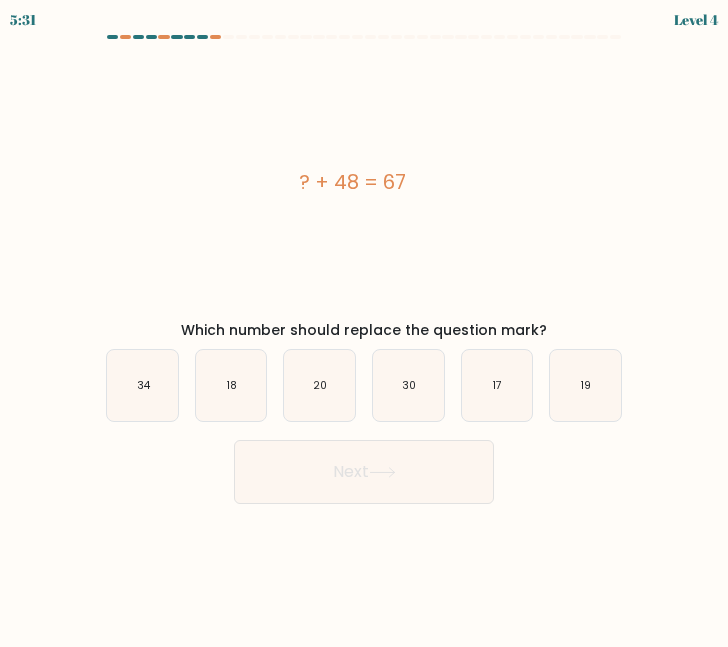 drag, startPoint x: 427, startPoint y: 180, endPoint x: 263, endPoint y: 180, distance: 164 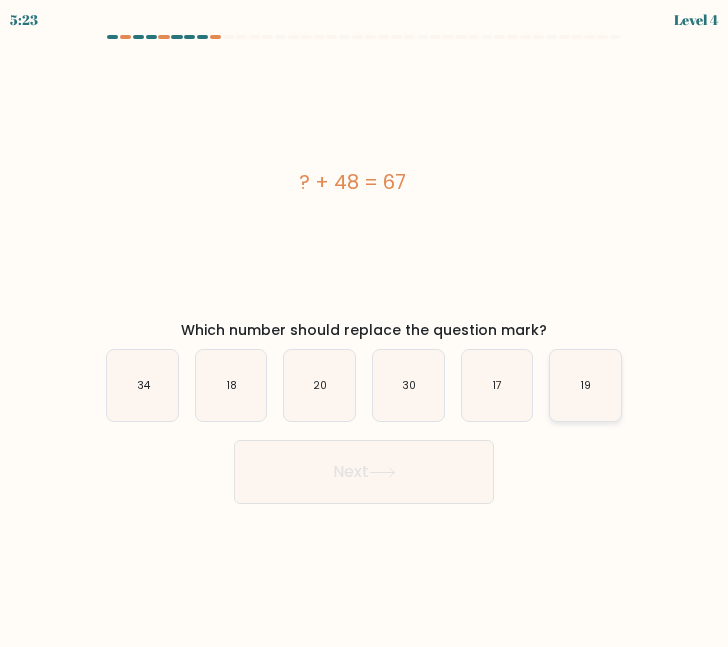 click on "19" 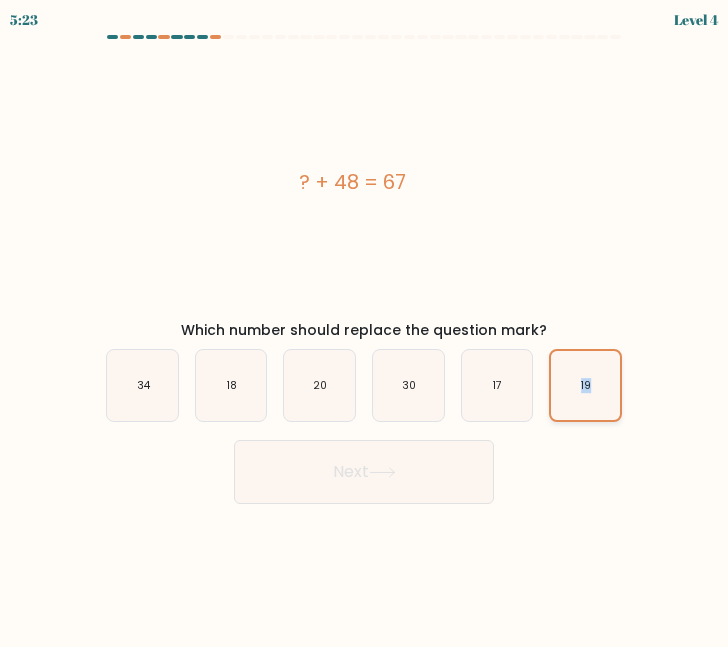 click on "19" 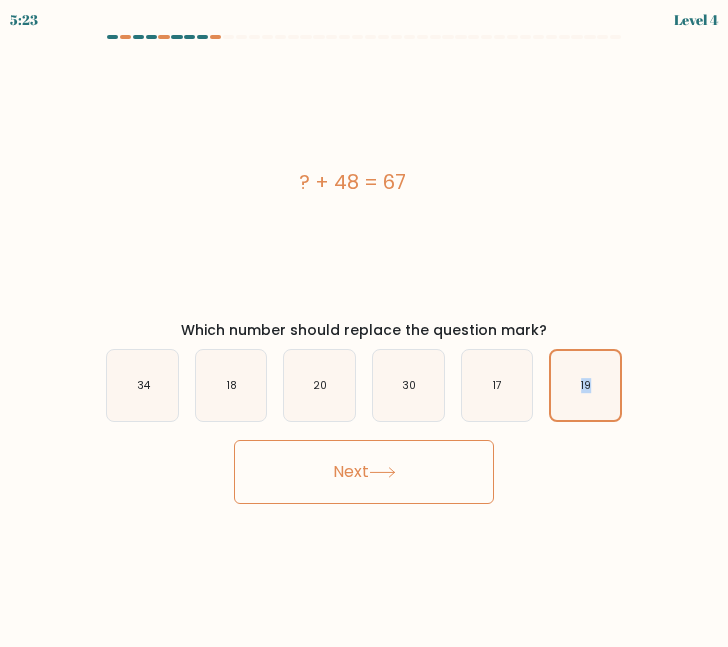 click on "Next" at bounding box center (364, 472) 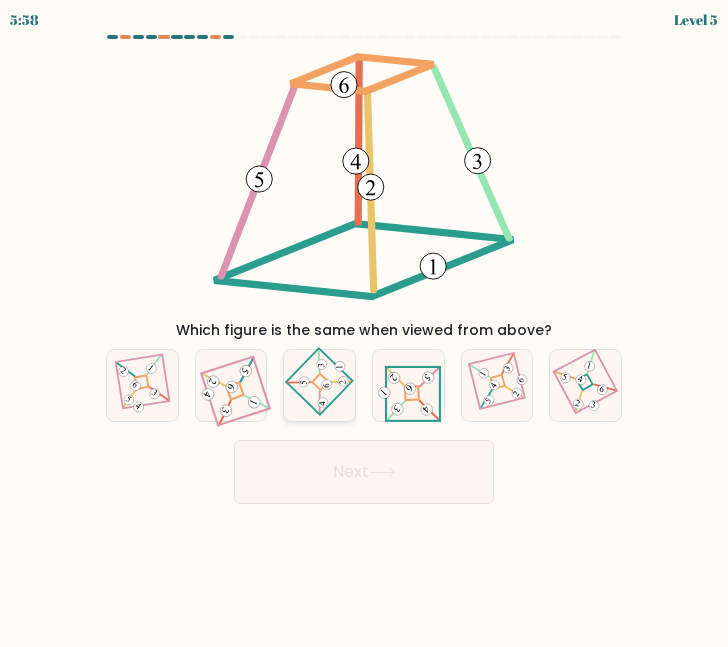 click 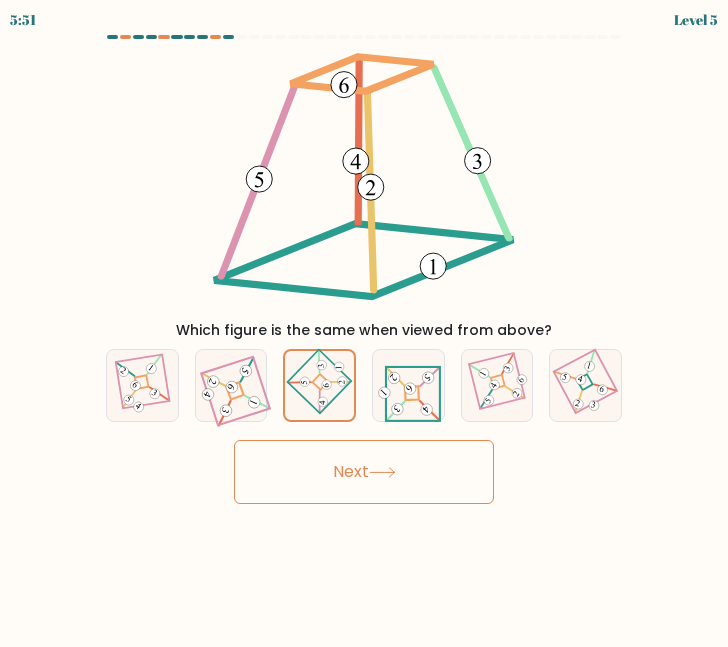 click on "Next" at bounding box center [364, 472] 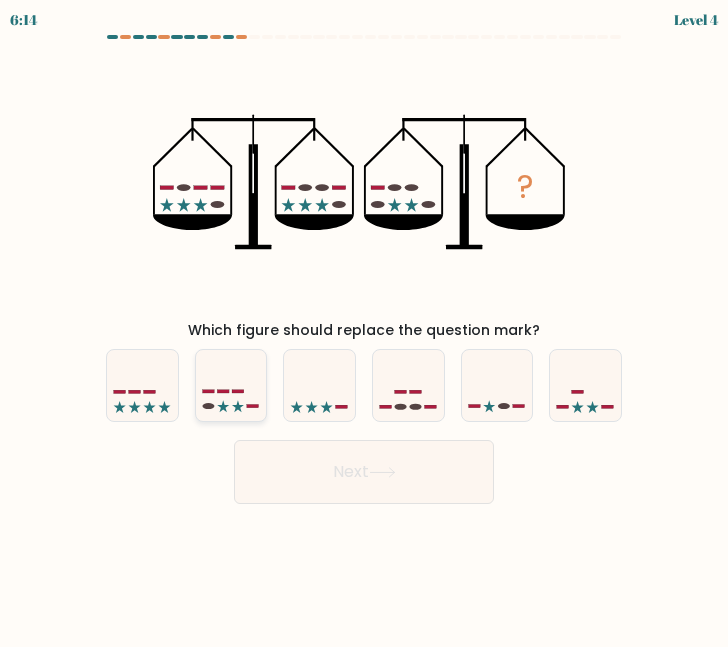 click 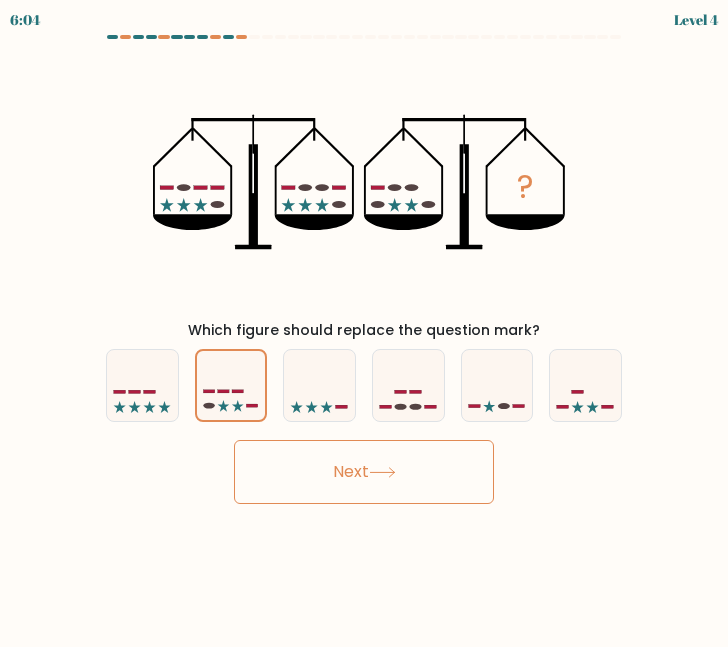 click on "Next" at bounding box center (364, 472) 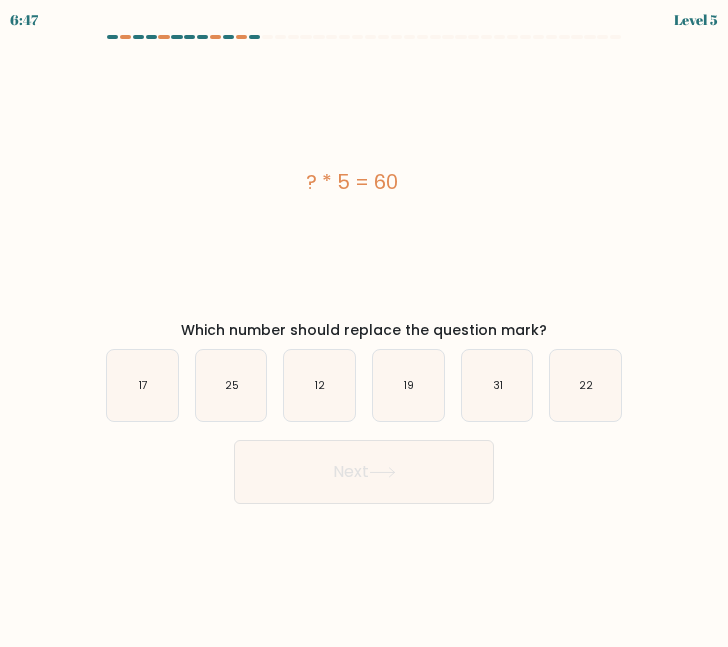 drag, startPoint x: 420, startPoint y: 182, endPoint x: 299, endPoint y: 189, distance: 121.20231 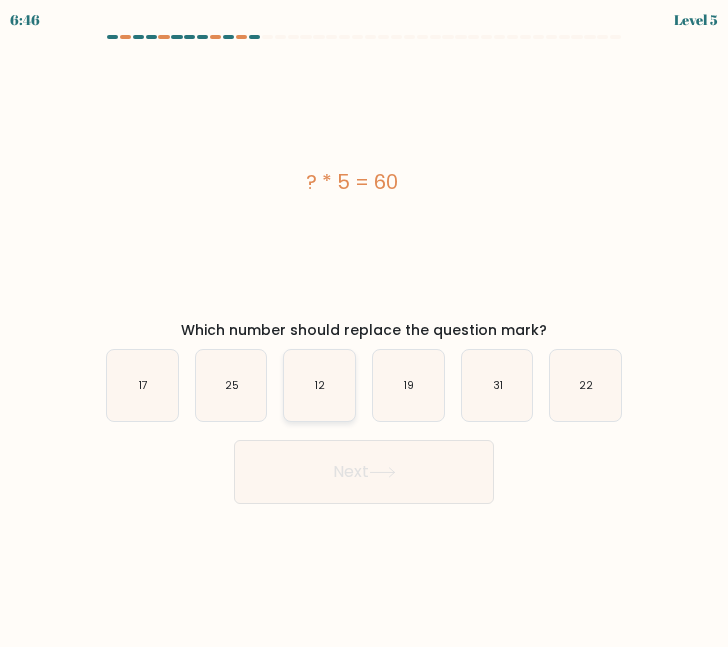 click on "12" 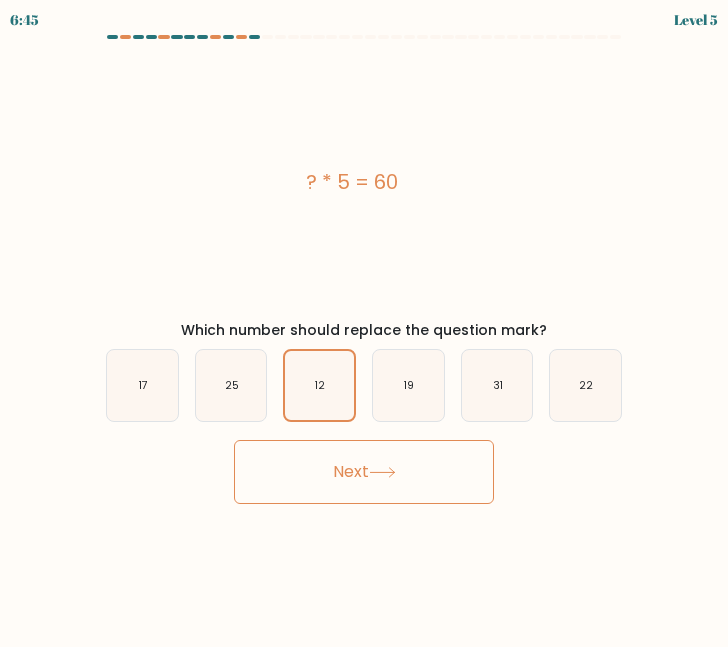 click on "Next" at bounding box center (364, 472) 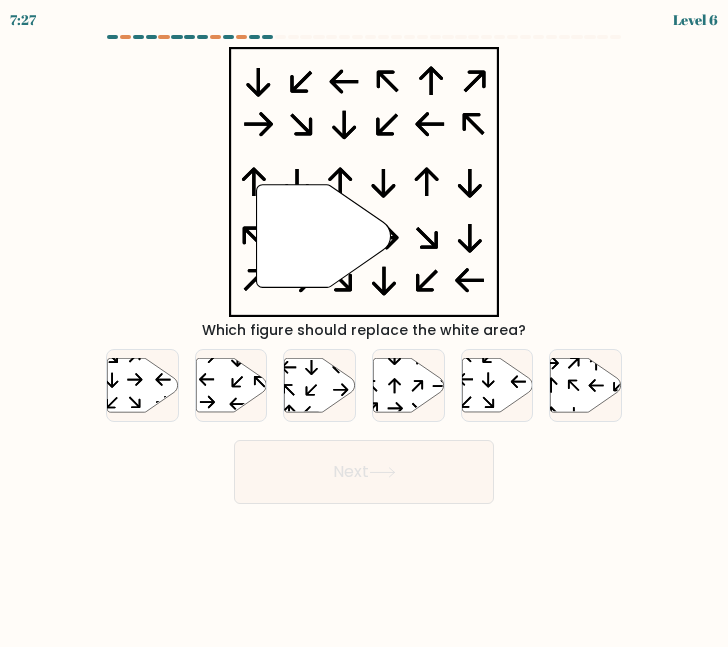 click on "Next" at bounding box center (364, 472) 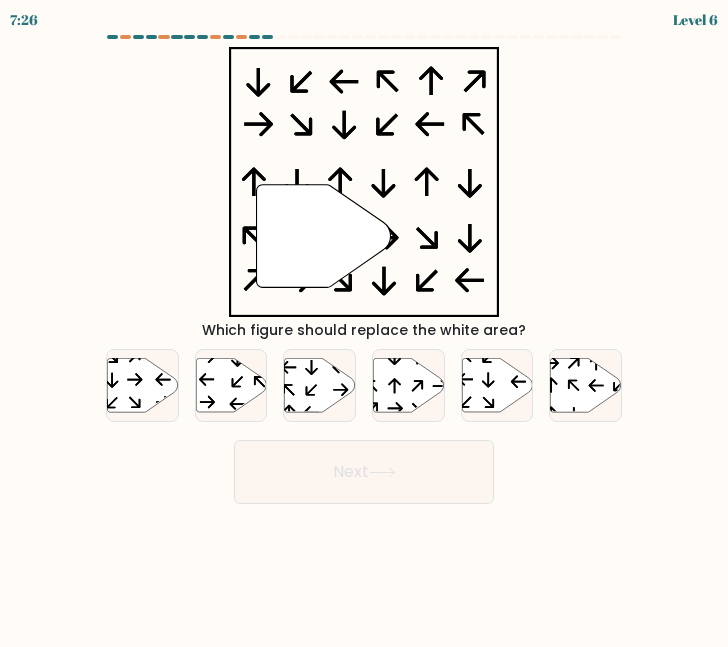 drag, startPoint x: 357, startPoint y: 480, endPoint x: 541, endPoint y: 521, distance: 188.5126 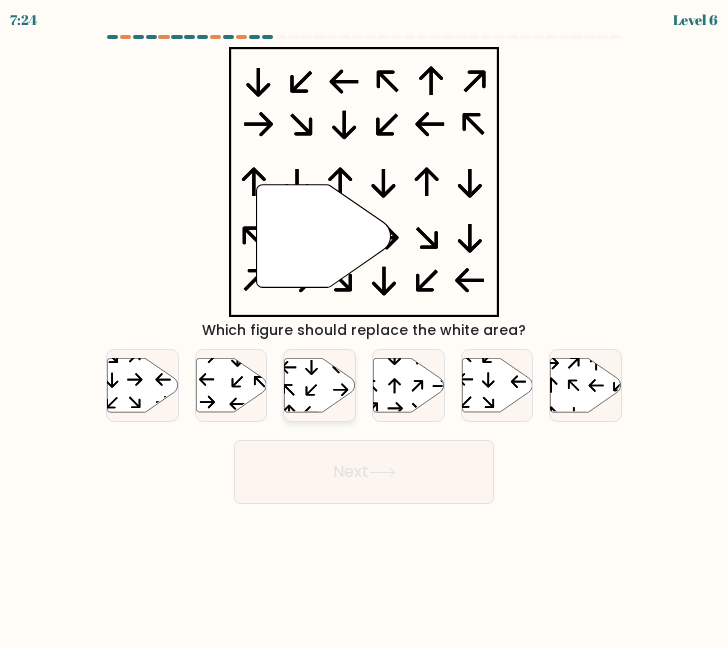 click 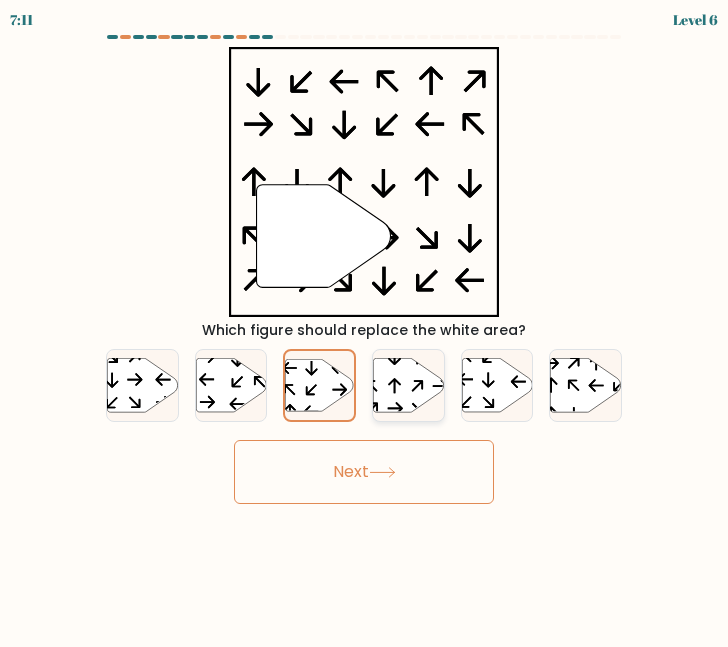 click 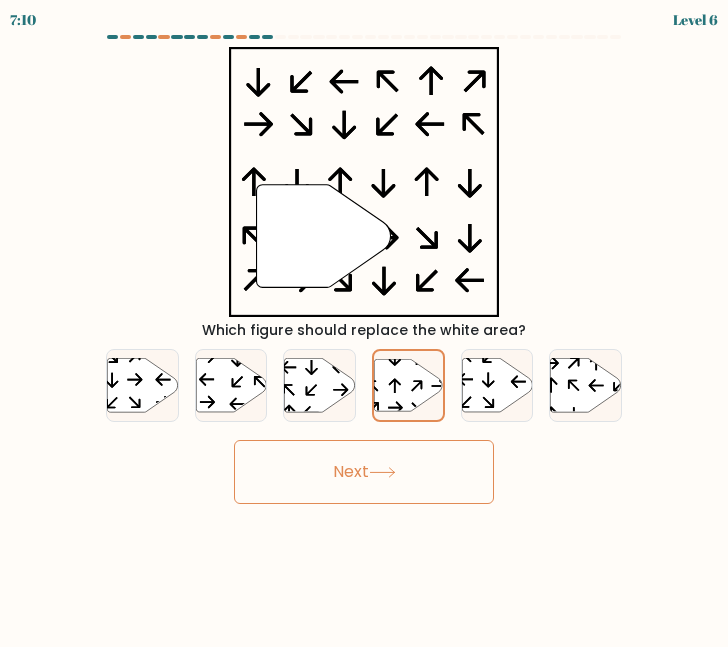 click on "Next" at bounding box center [364, 472] 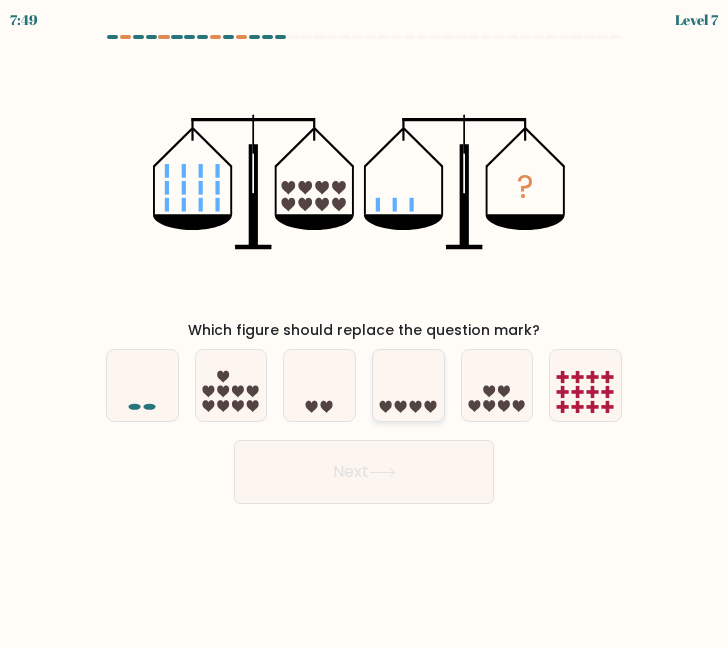 click 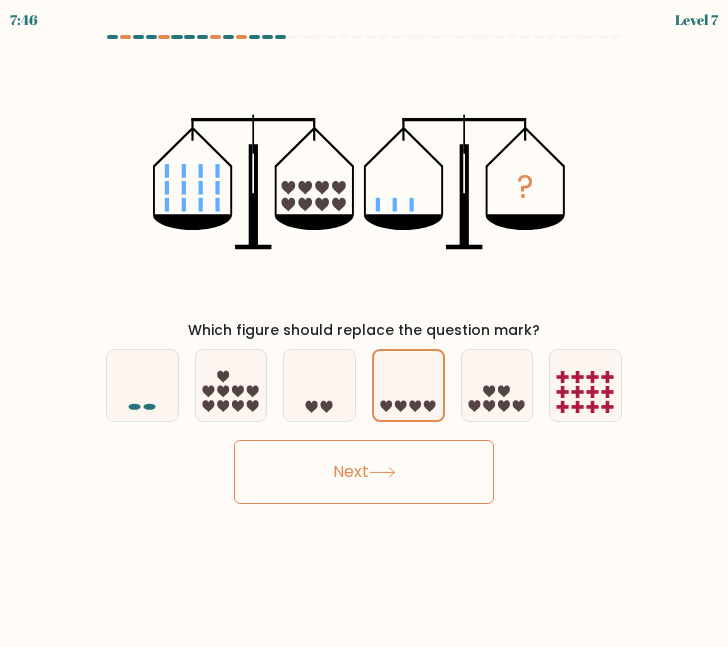 click 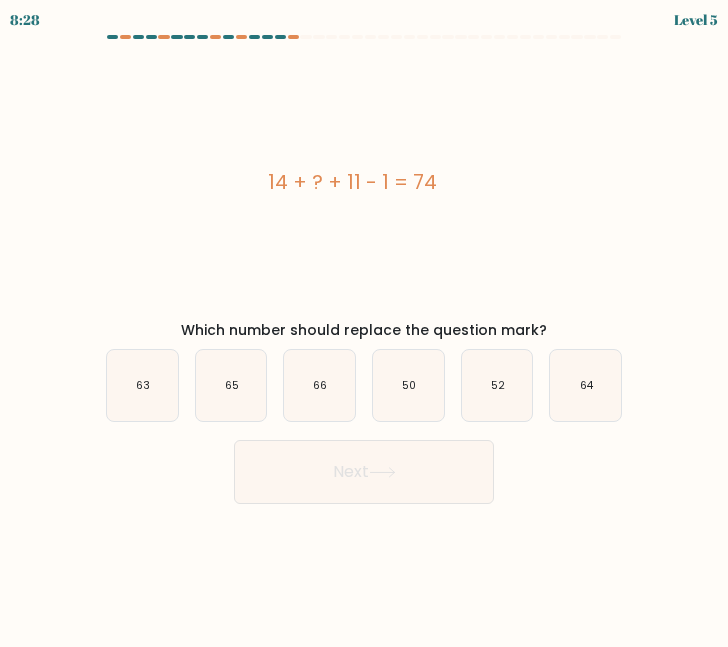 drag, startPoint x: 461, startPoint y: 184, endPoint x: 256, endPoint y: 184, distance: 205 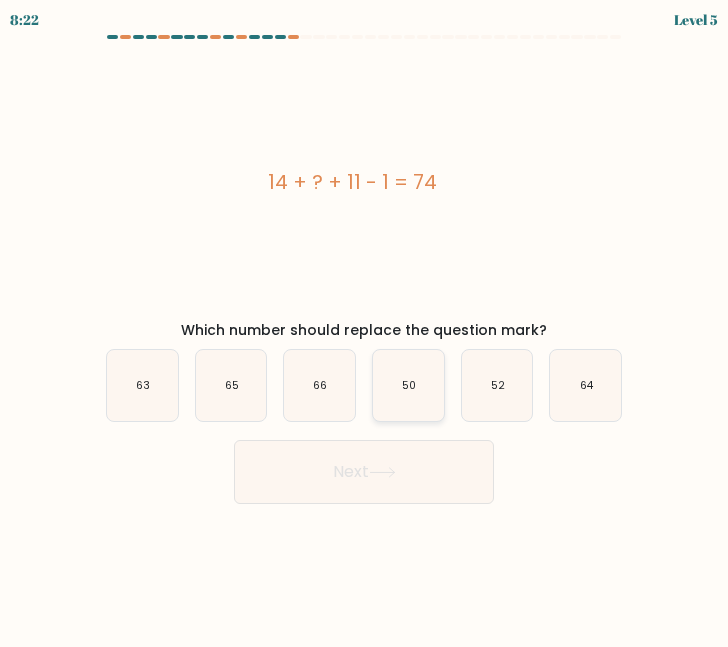 click on "50" 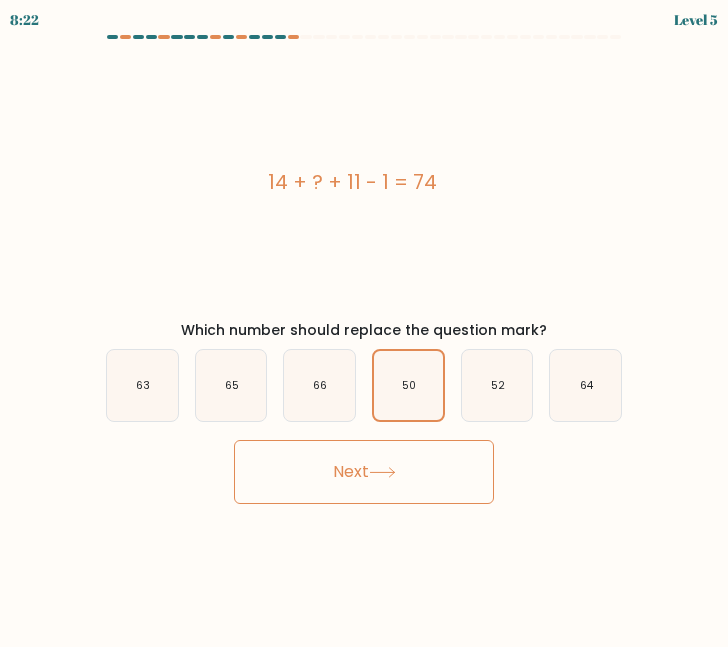 click on "Next" at bounding box center [364, 472] 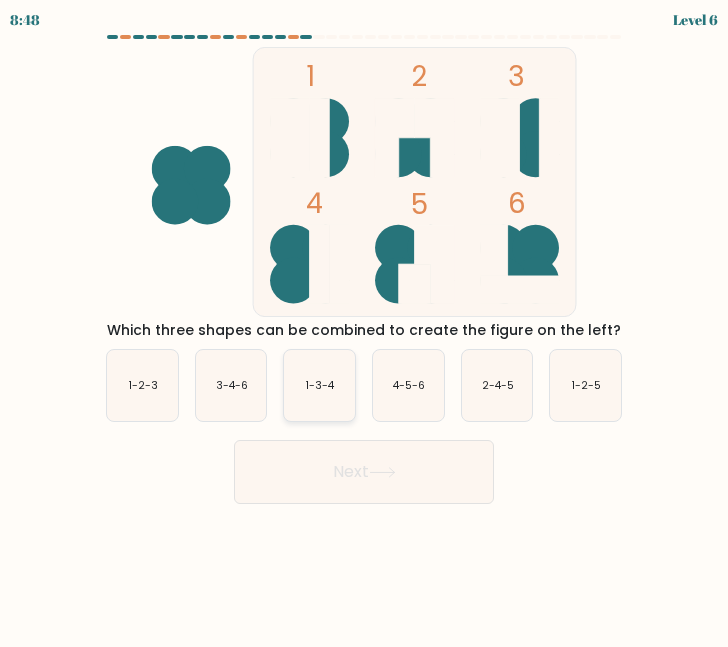 click on "1-3-4" 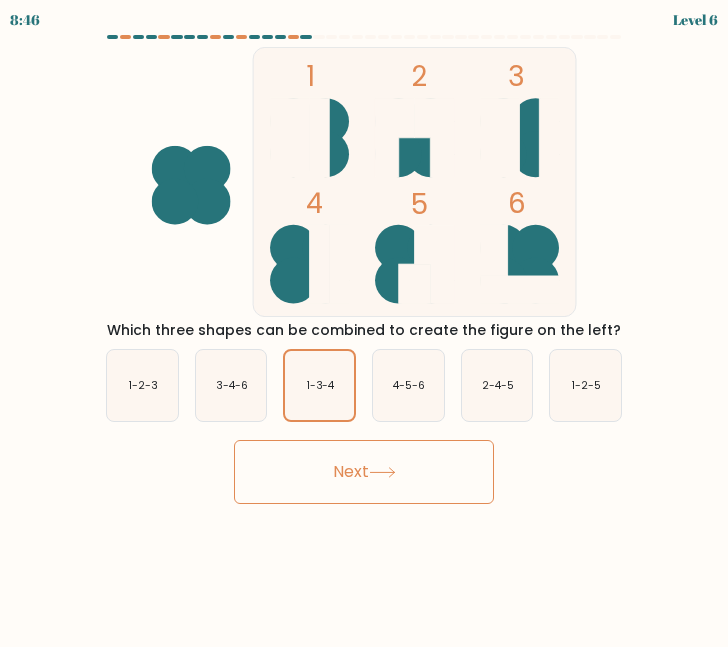 click on "Next" at bounding box center [364, 472] 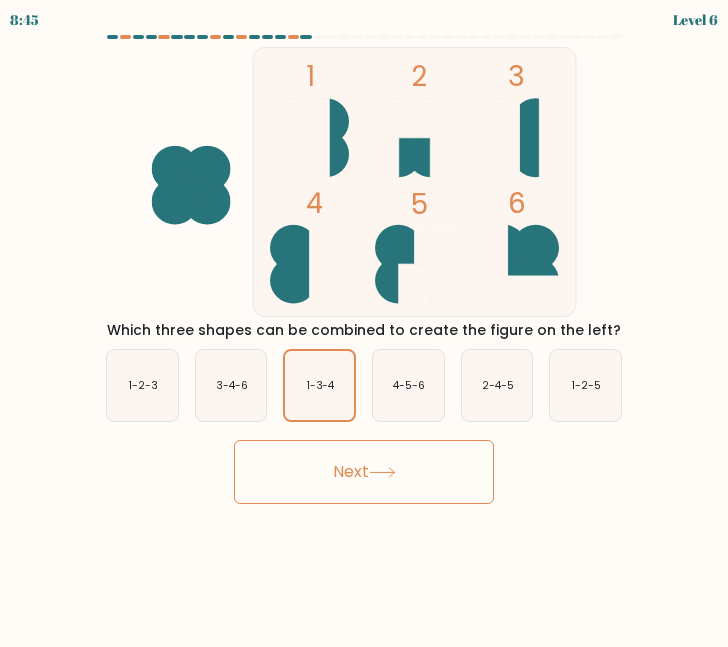 click on "Next" at bounding box center (364, 472) 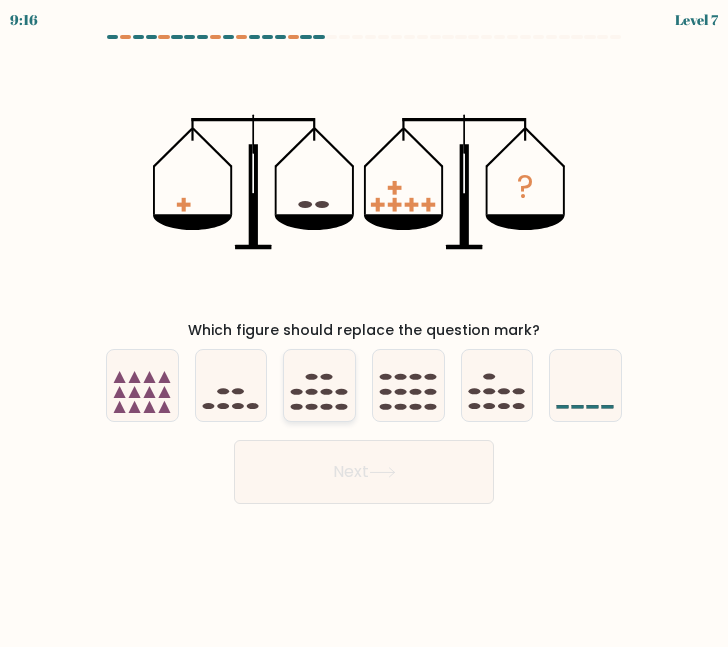 click 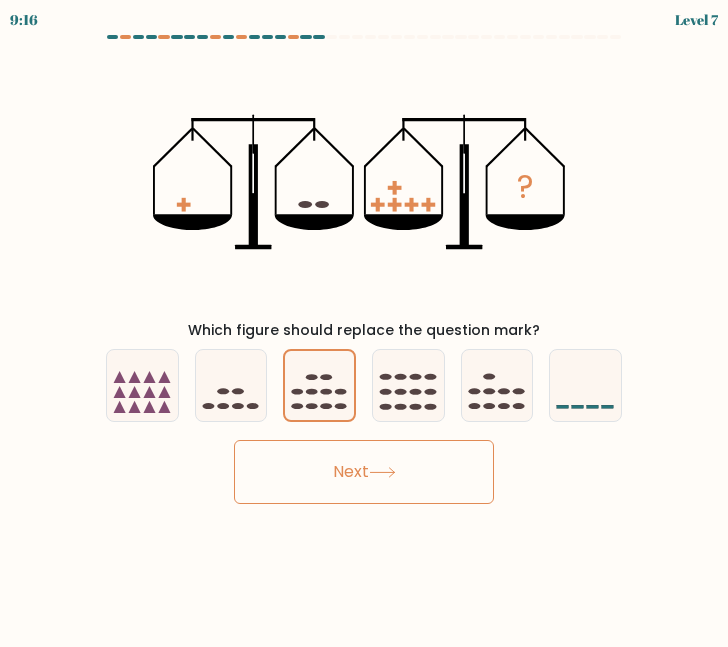 click on "Next" at bounding box center (364, 472) 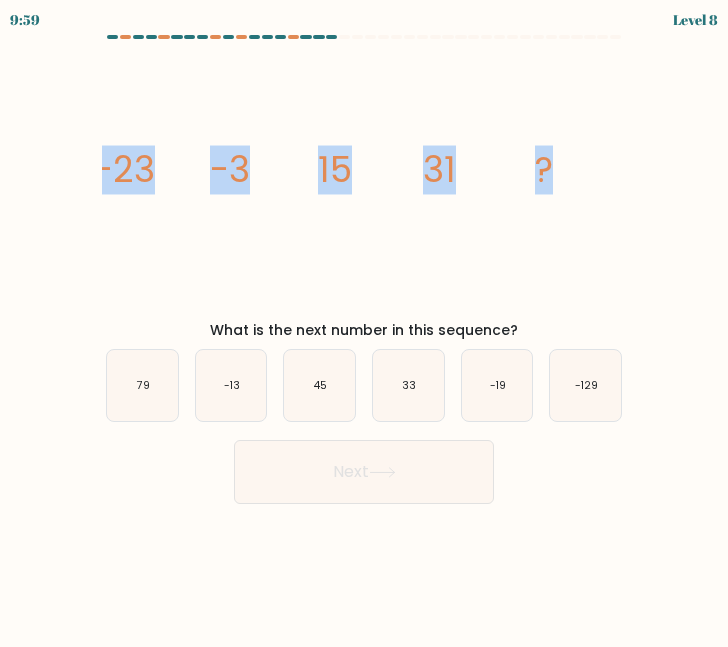 drag, startPoint x: 582, startPoint y: 178, endPoint x: 31, endPoint y: 172, distance: 551.03265 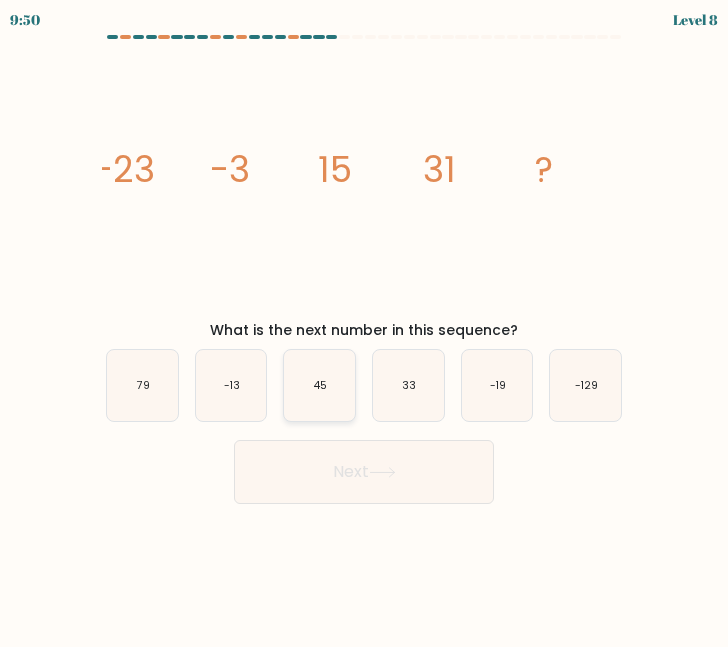 click on "45" 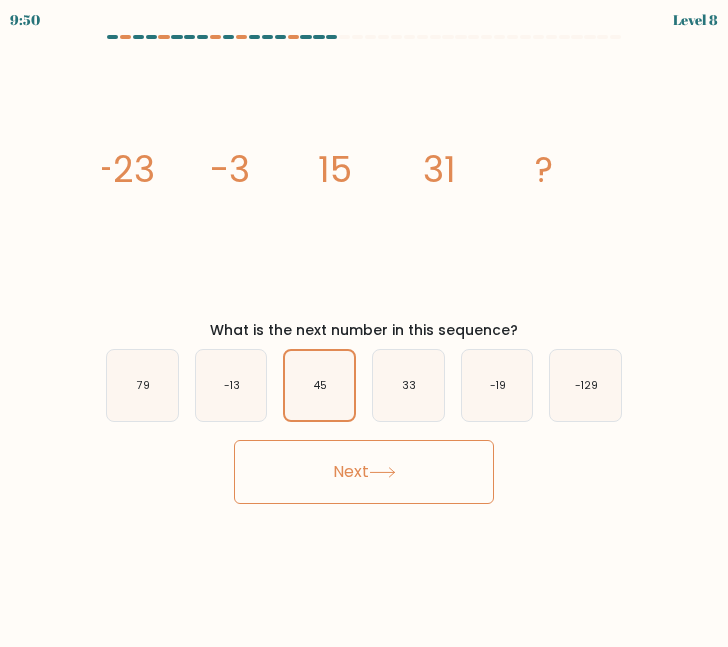 click on "Next" at bounding box center [364, 472] 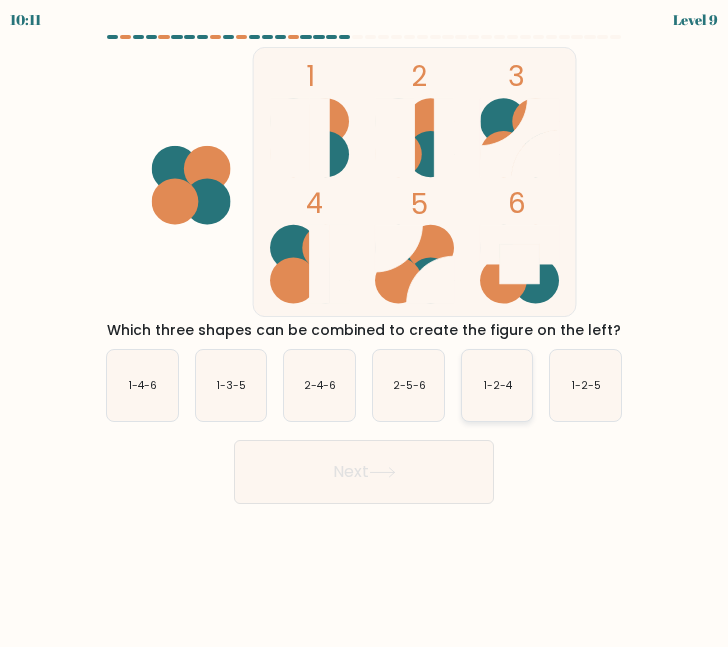 click on "1-2-4" 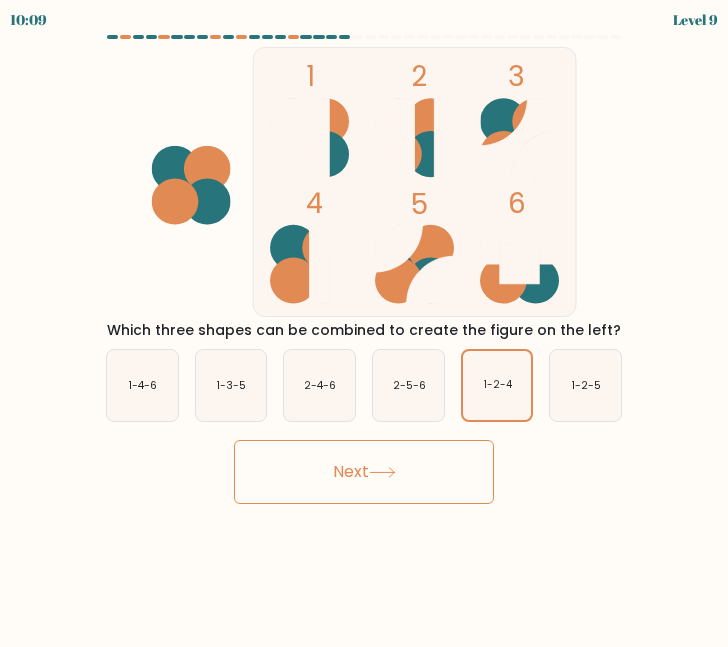 click on "Next" at bounding box center (364, 472) 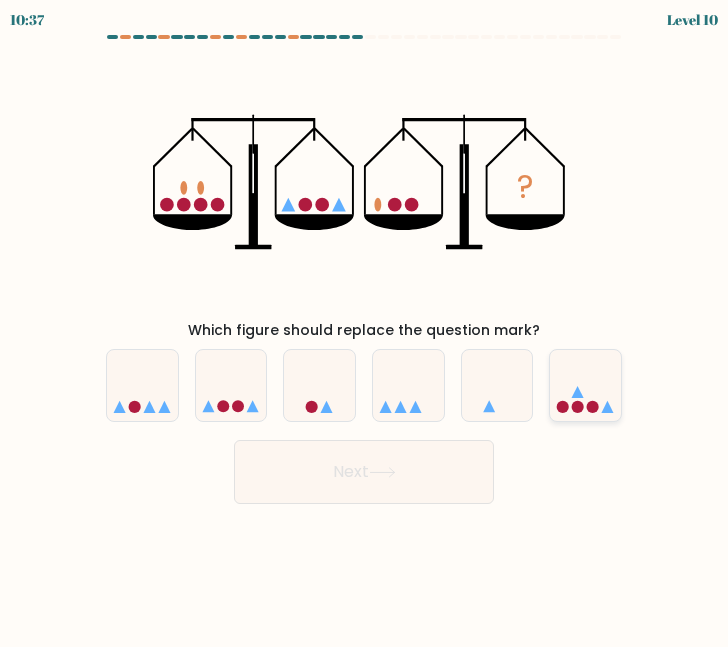 click 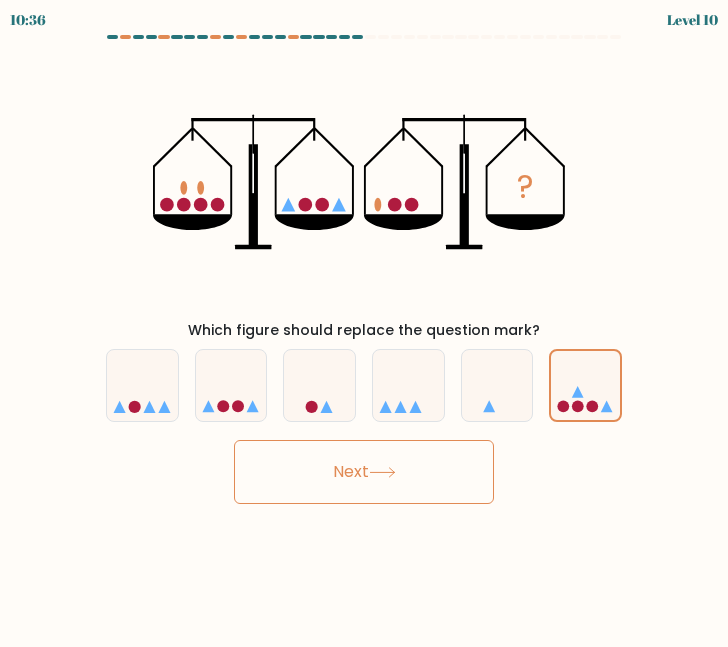 click 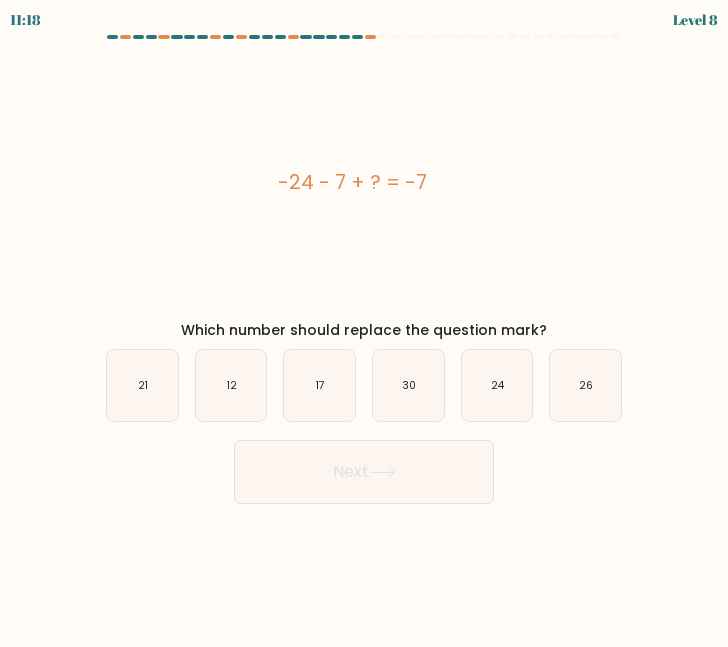 drag, startPoint x: 480, startPoint y: 181, endPoint x: 266, endPoint y: 182, distance: 214.00233 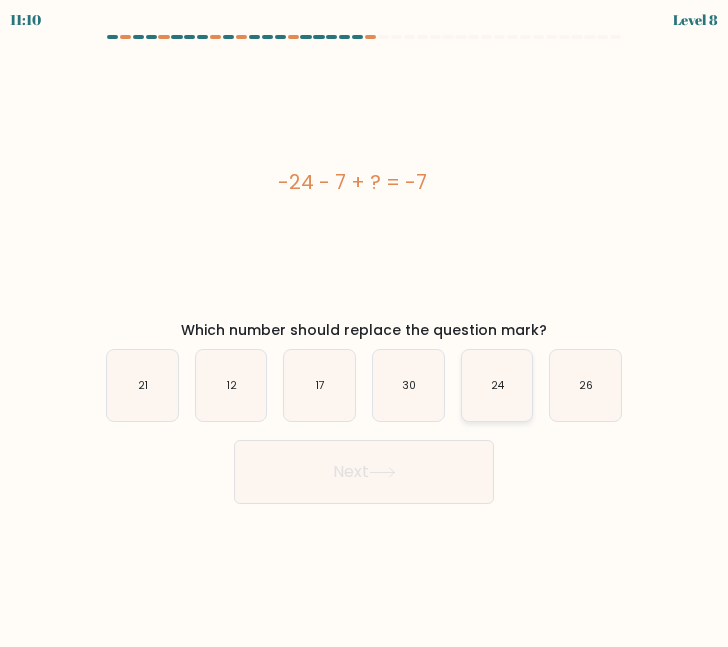 click on "24" 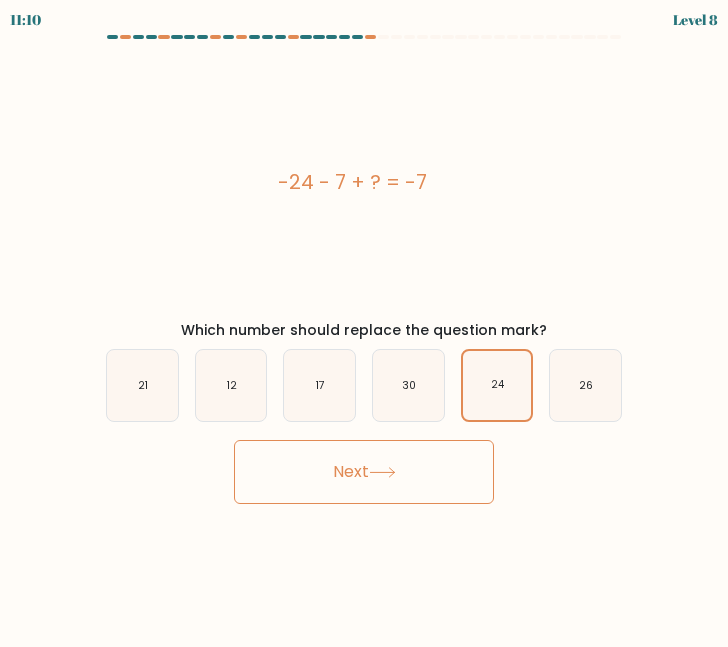 click on "Next" at bounding box center [364, 472] 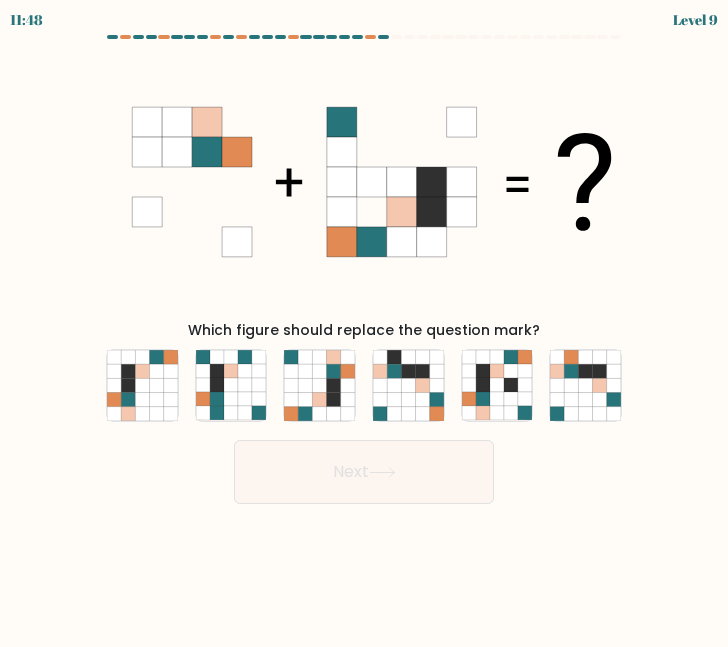 type 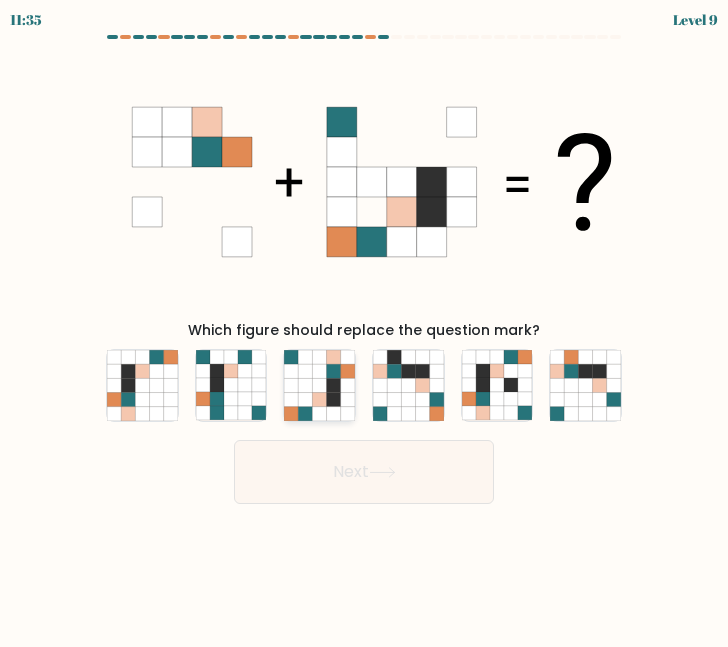 click 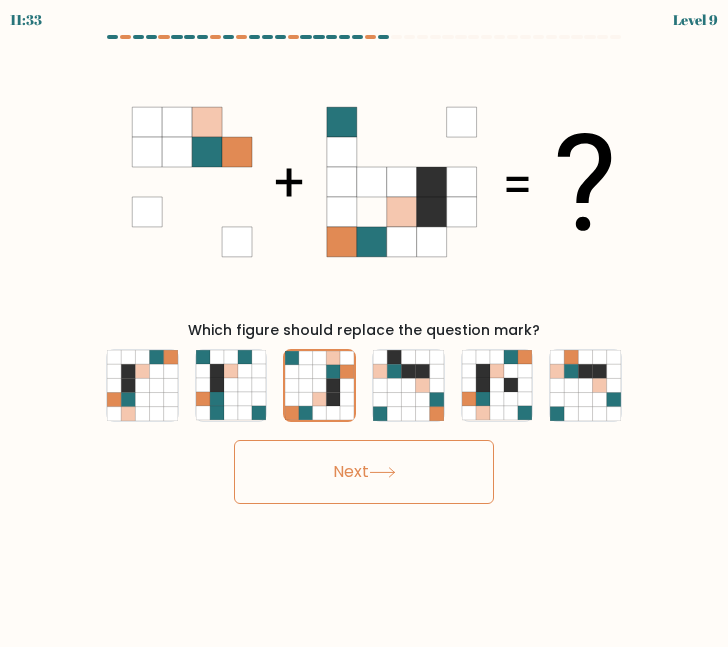 click on "Next" at bounding box center [364, 472] 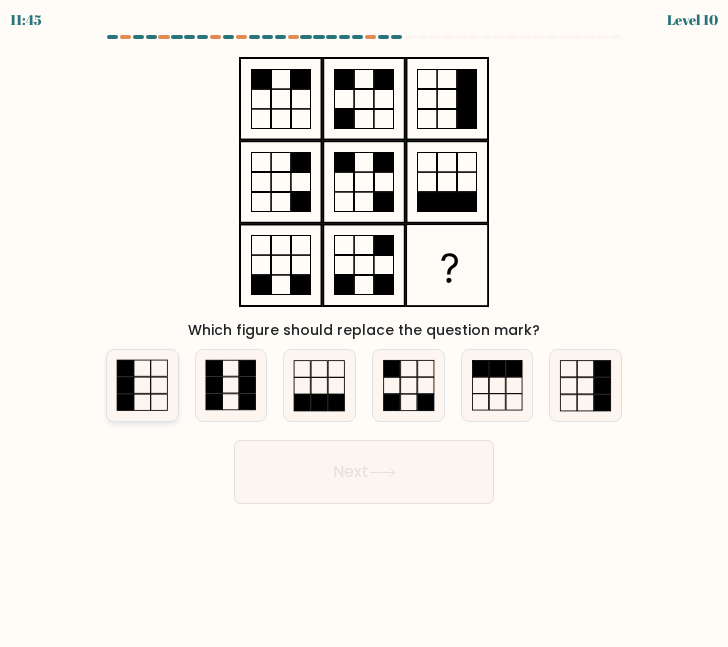 click 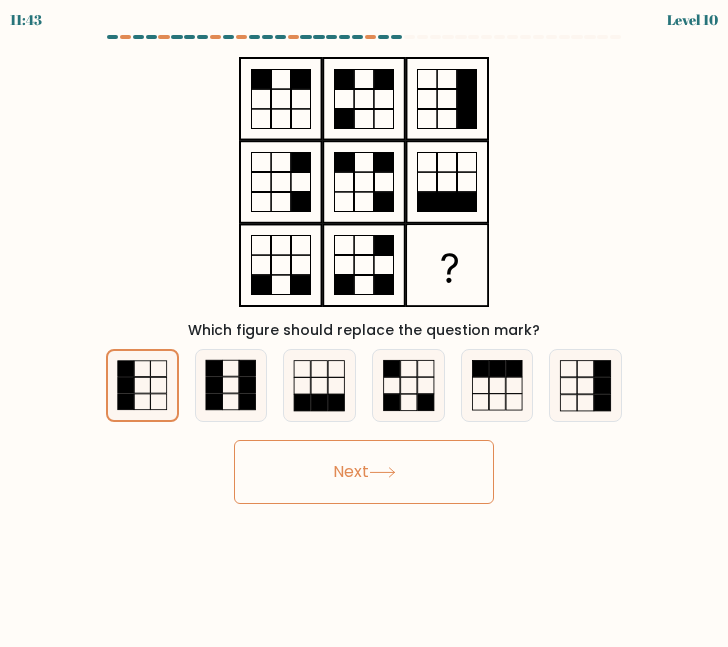 click on "Next" at bounding box center (364, 472) 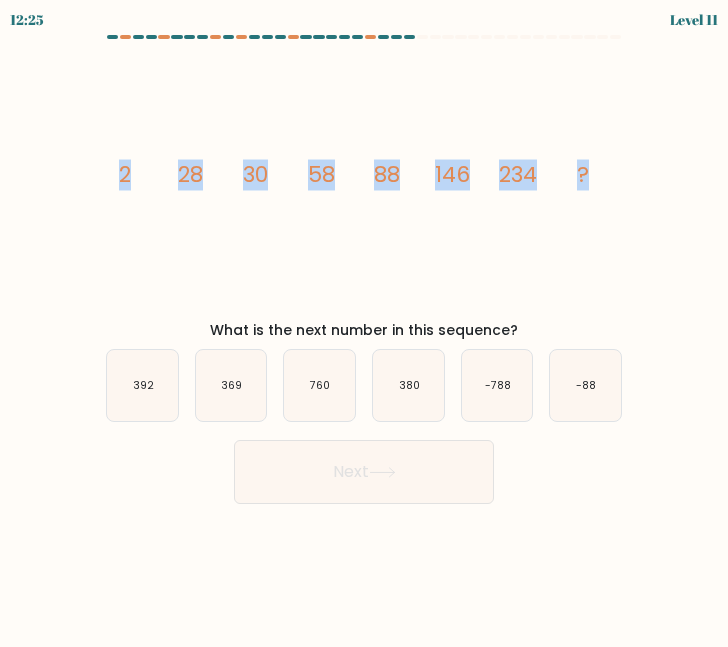 drag, startPoint x: 120, startPoint y: 162, endPoint x: 705, endPoint y: 210, distance: 586.96594 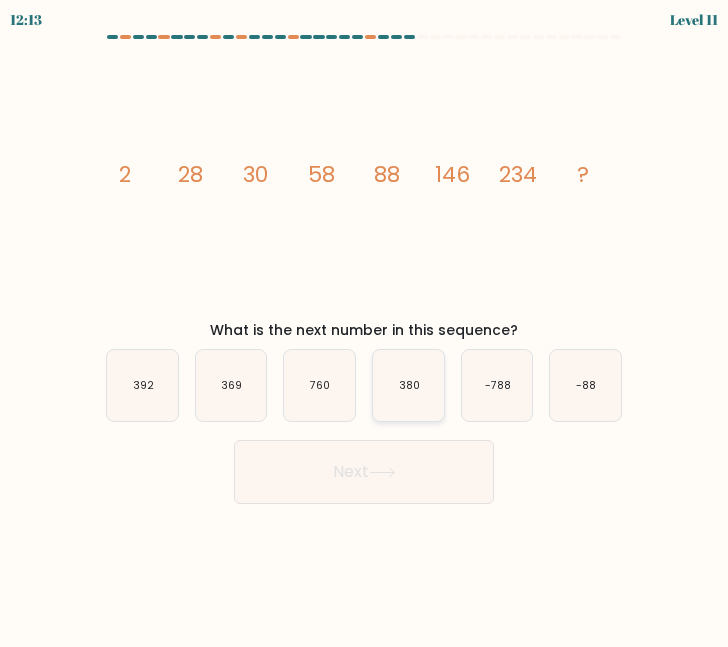 click on "380" 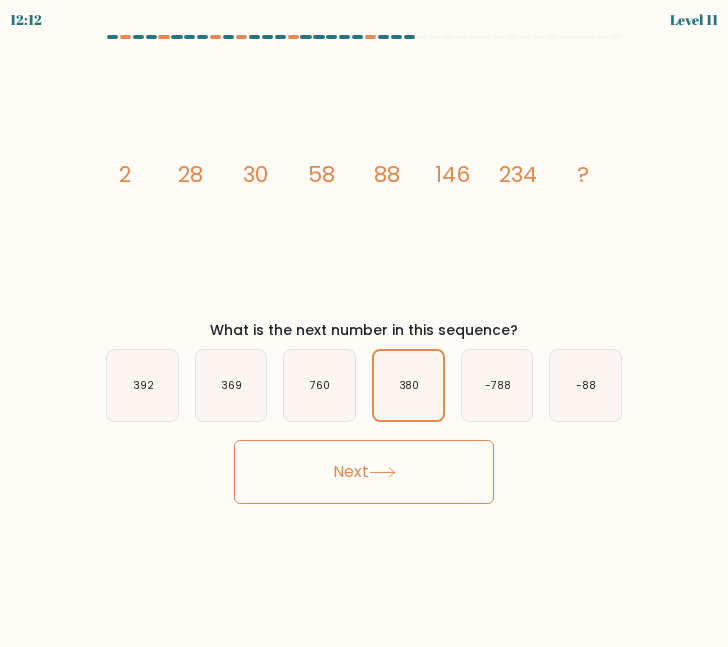 click on "Next" at bounding box center [364, 472] 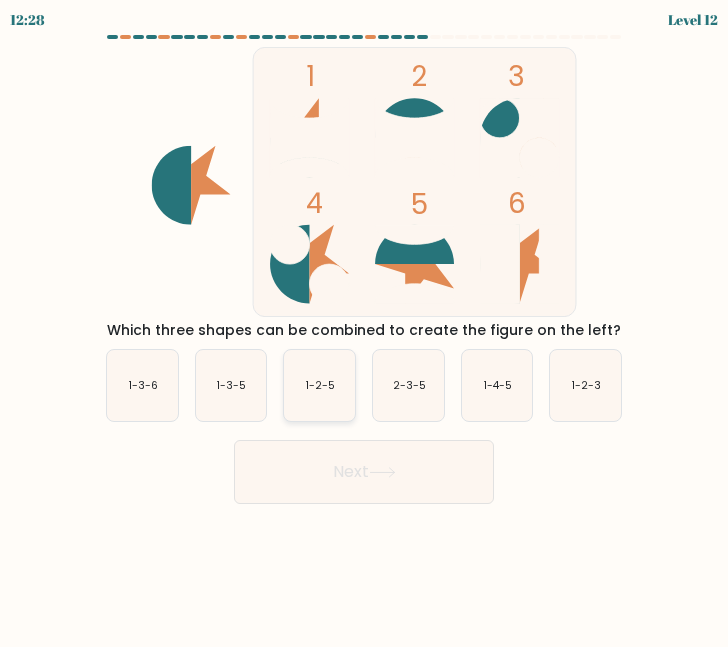 click on "1-2-5" 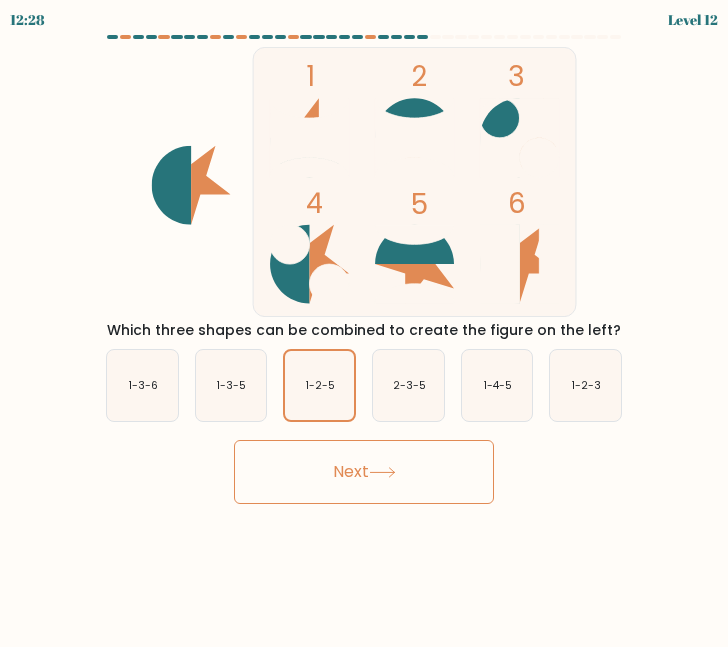 click on "Next" at bounding box center (364, 472) 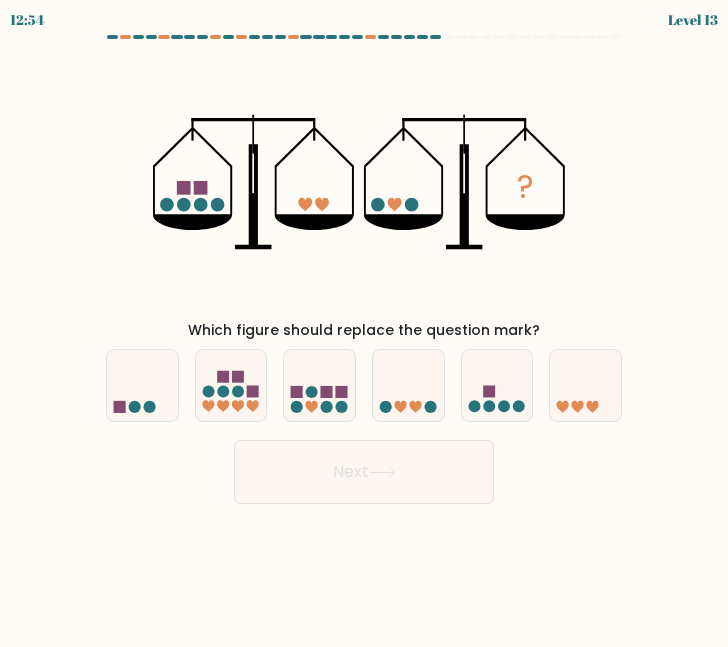 type 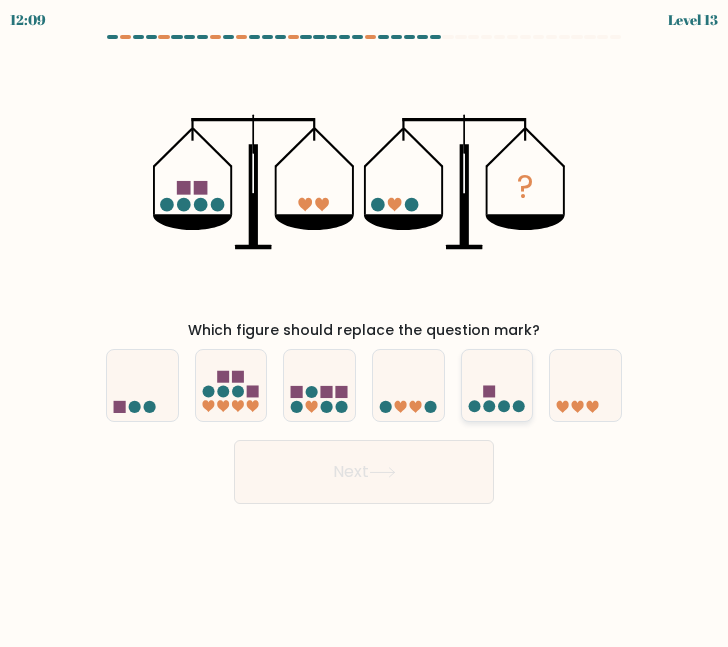 click 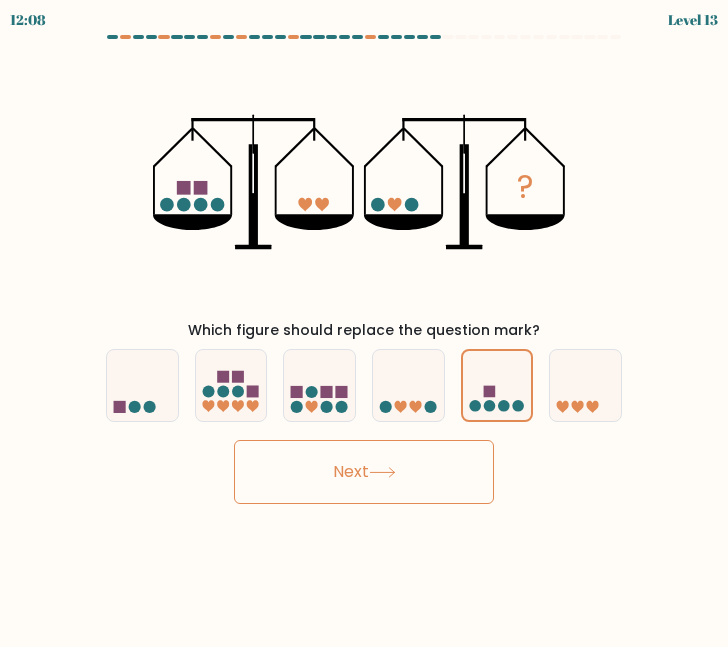 click on "Next" at bounding box center (364, 472) 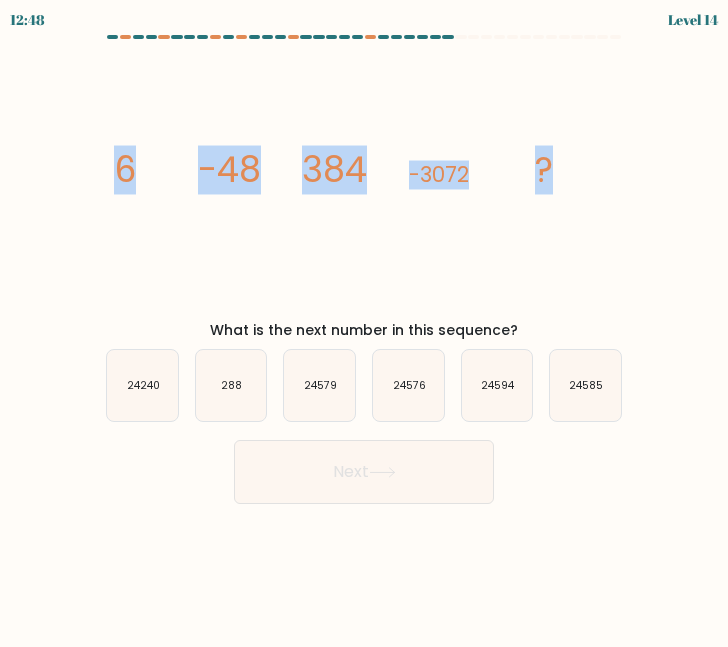 drag, startPoint x: 108, startPoint y: 178, endPoint x: 567, endPoint y: 177, distance: 459.0011 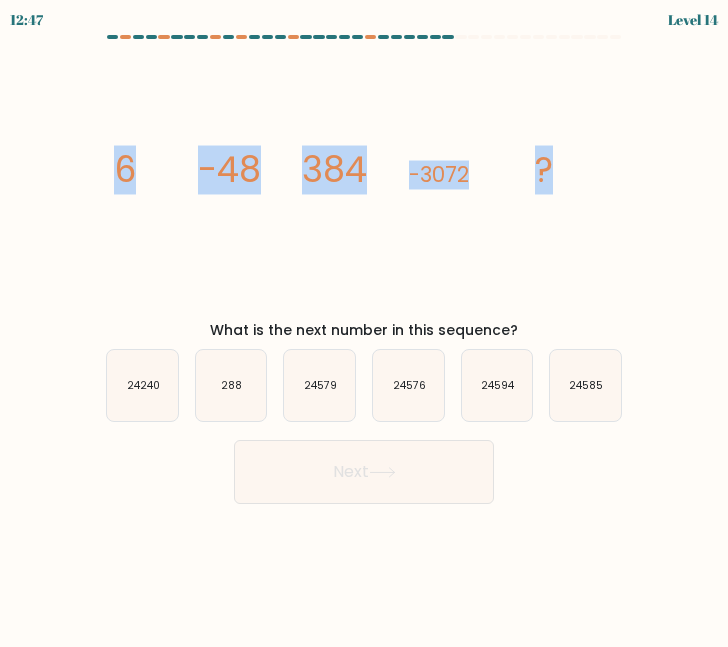 copy on "6
-48
384
-3072
?" 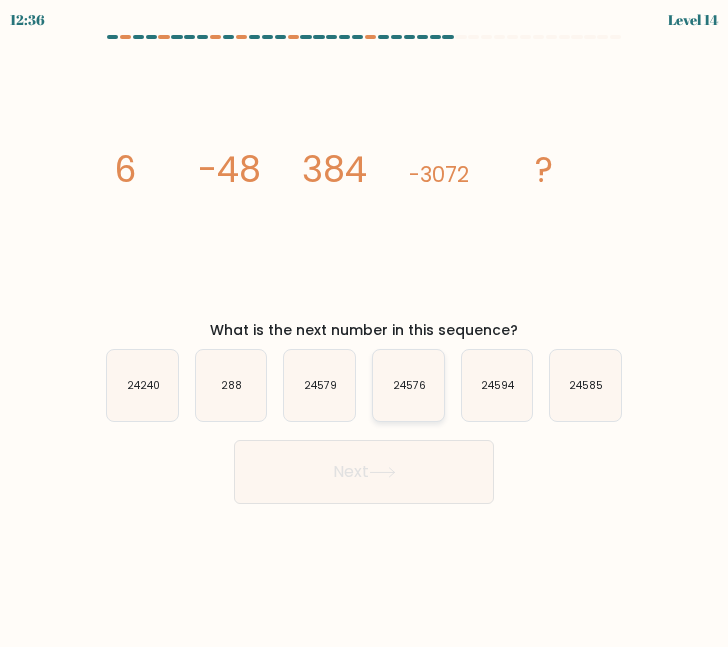 click on "24576" 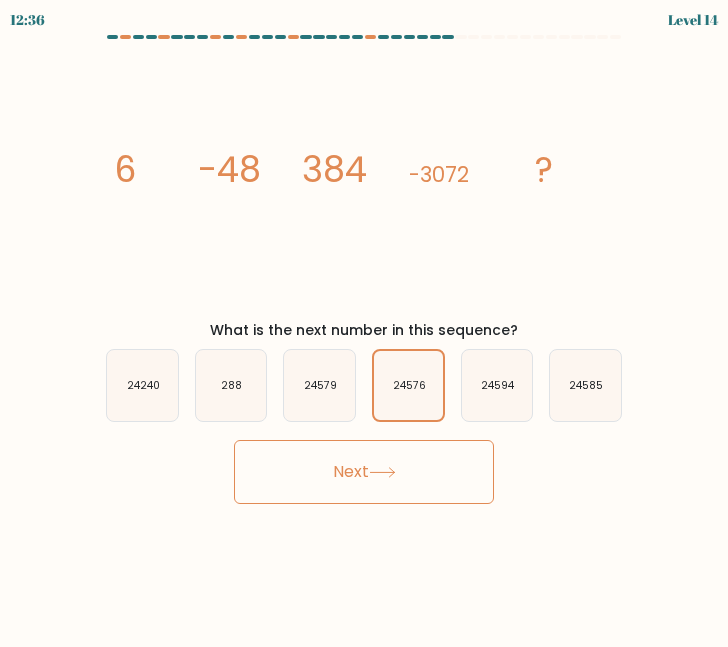 click on "Next" at bounding box center (364, 472) 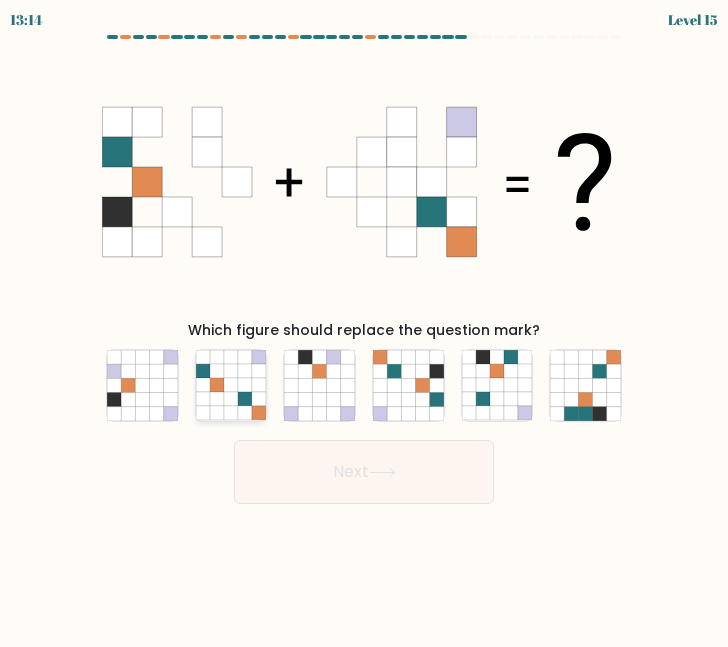 click 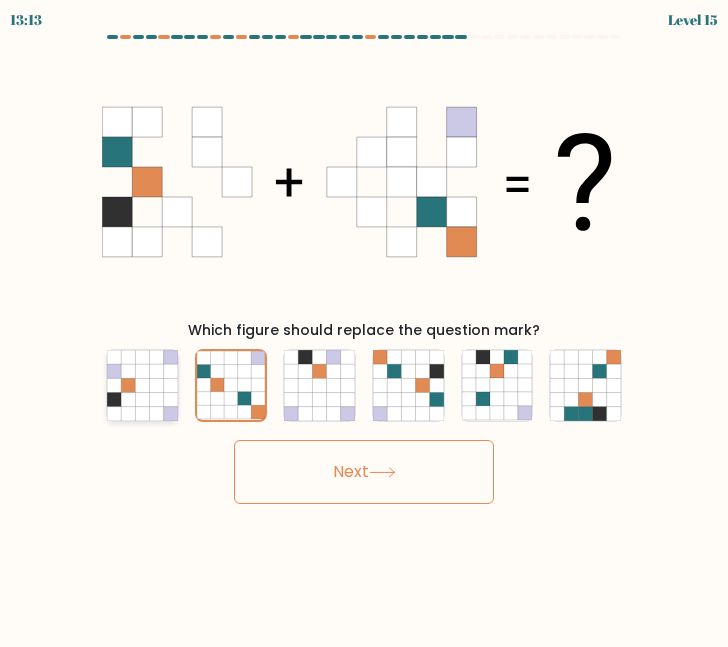 click 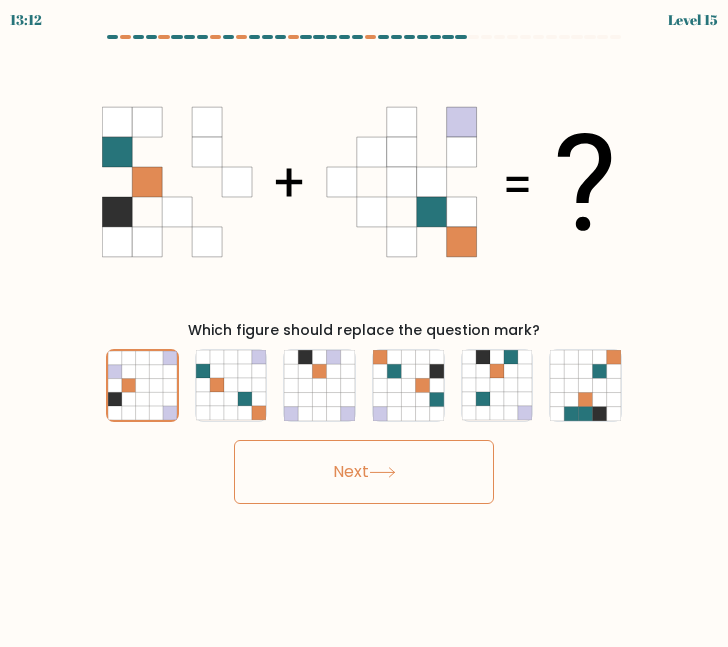 click on "Next" at bounding box center [364, 472] 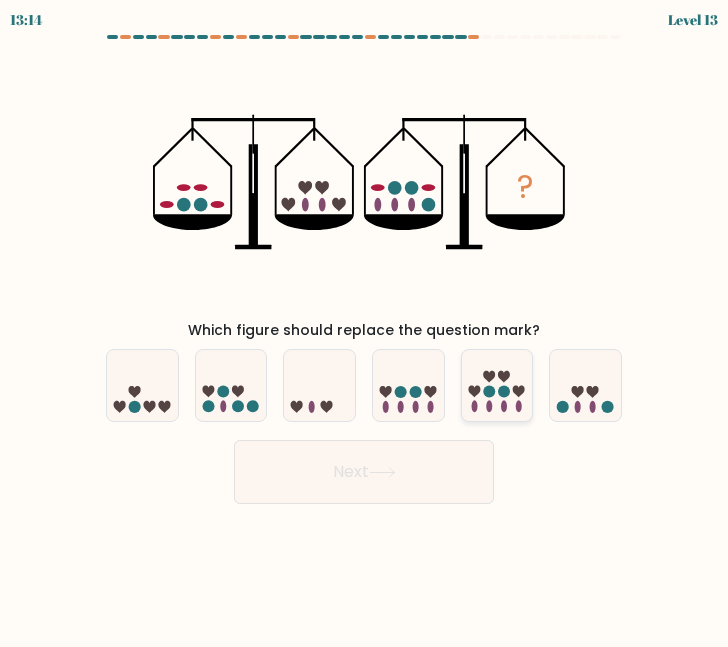 click 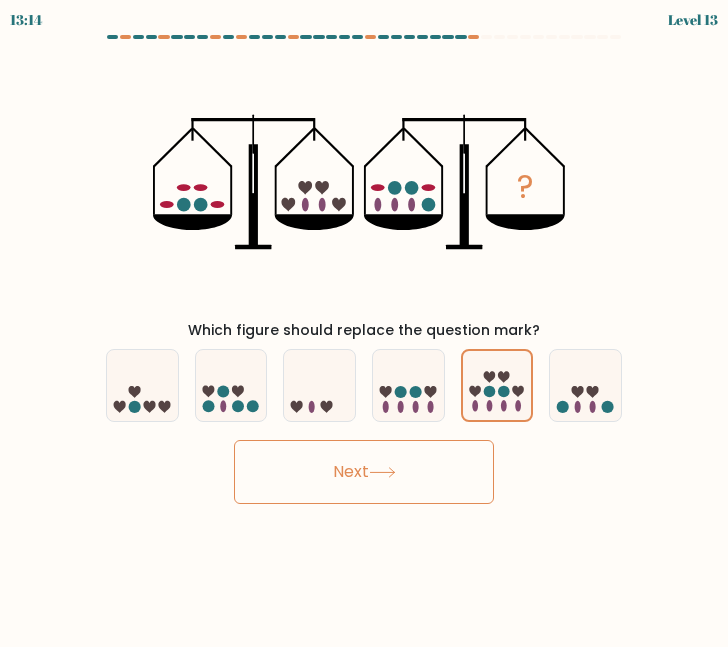 click on "Next" at bounding box center [364, 472] 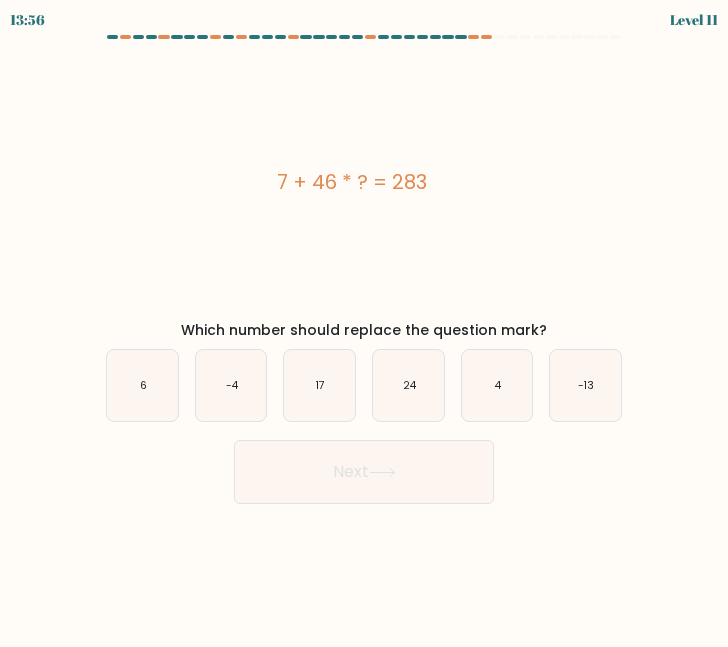 drag, startPoint x: 282, startPoint y: 178, endPoint x: 458, endPoint y: 180, distance: 176.01137 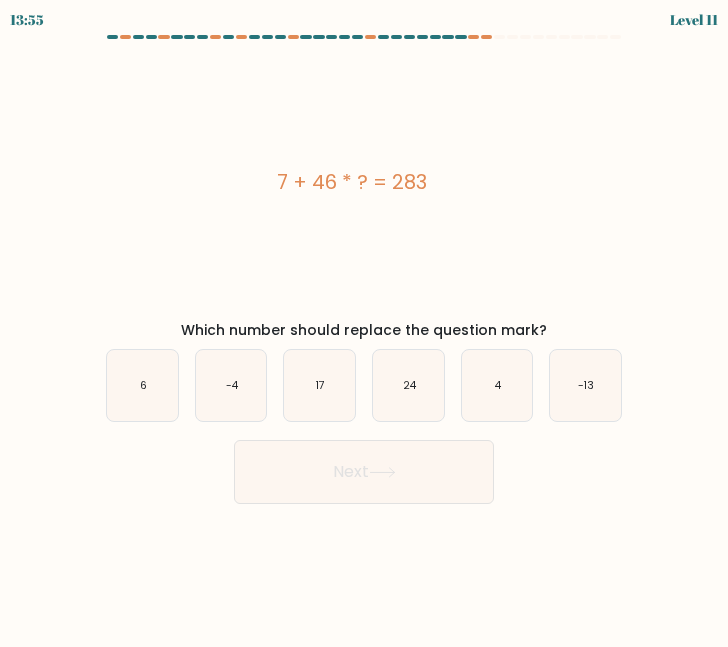 click on "7 + 46 * ? = 283" at bounding box center (352, 182) 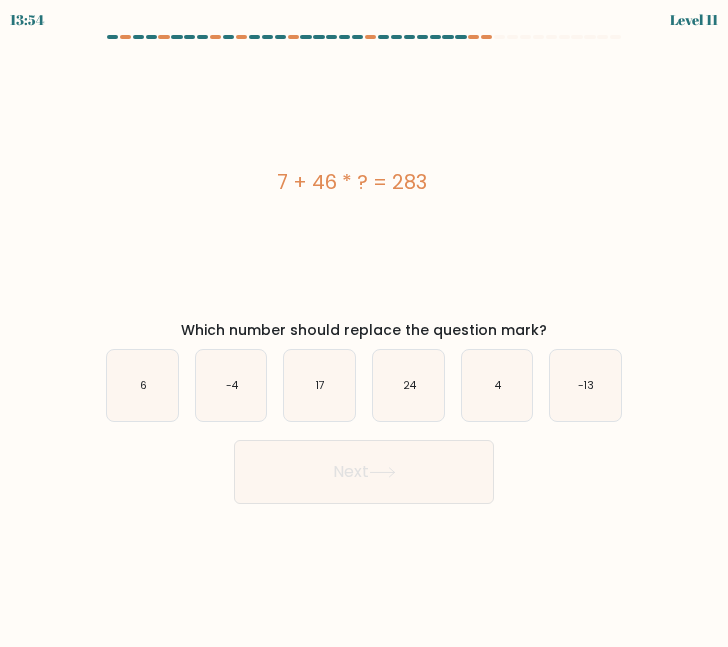 copy on "7 + 46 * ? = 283" 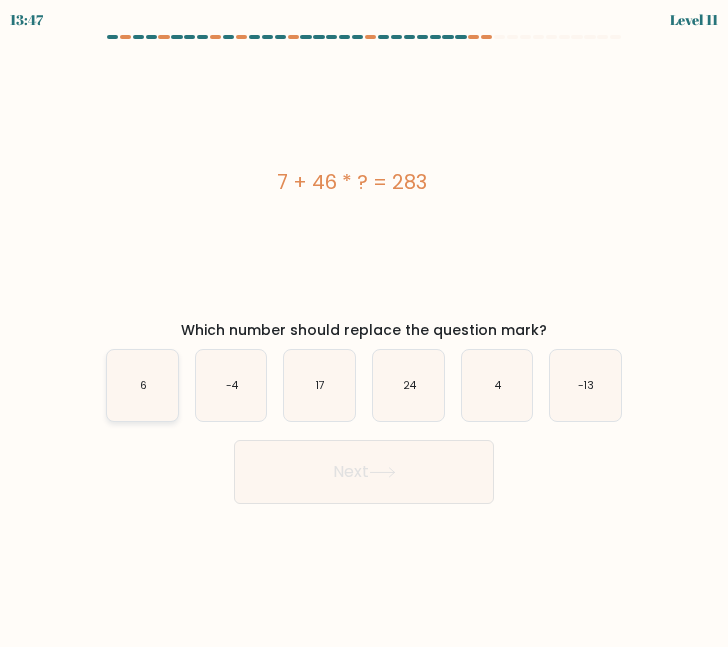 click on "6" 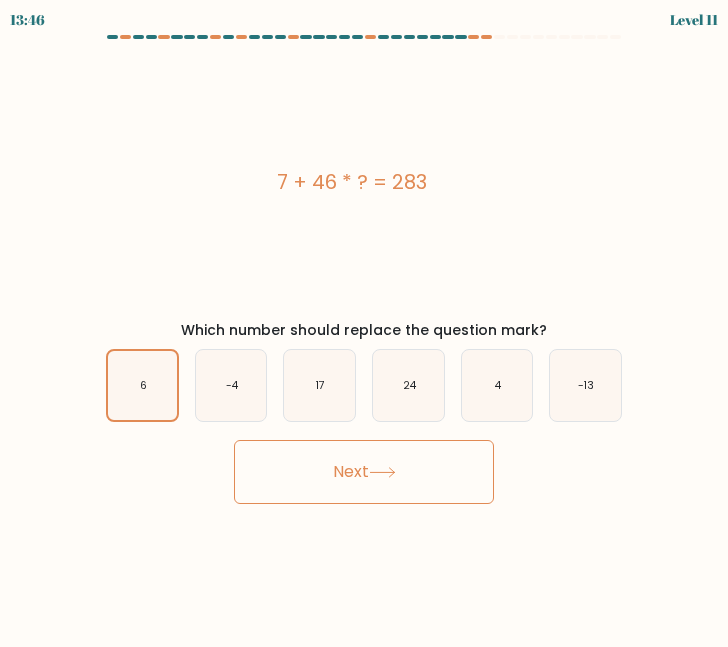 click on "Next" at bounding box center [364, 472] 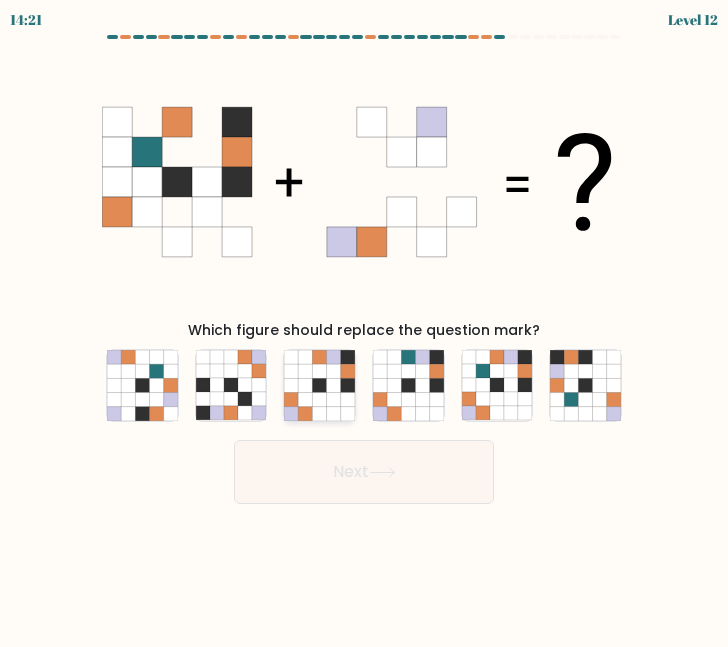 click 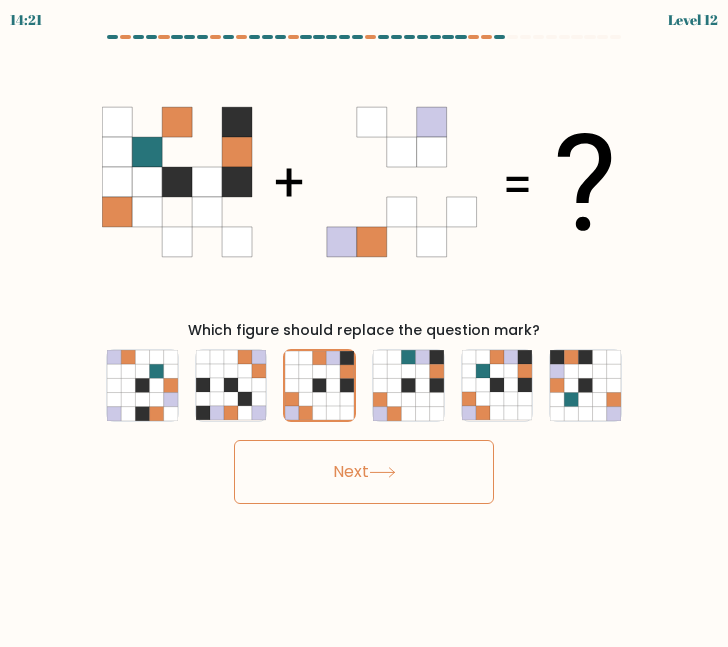 click on "Next" at bounding box center (364, 472) 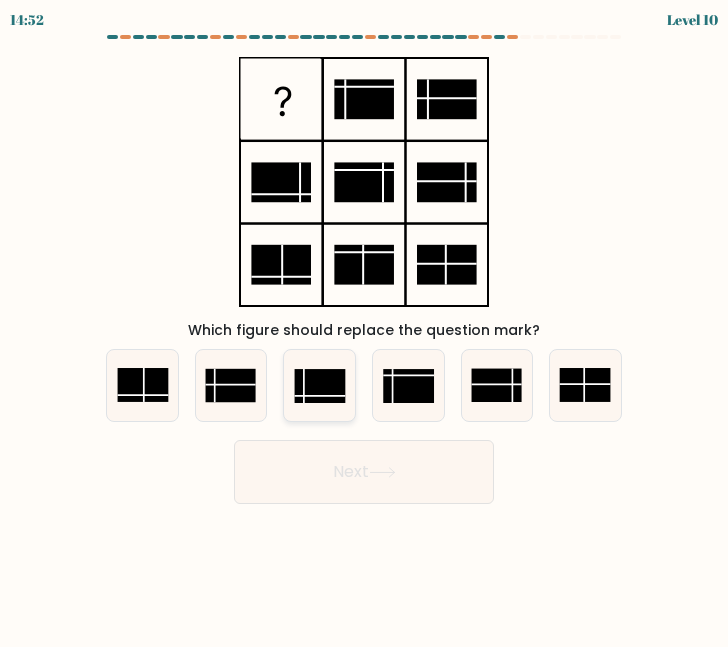 click 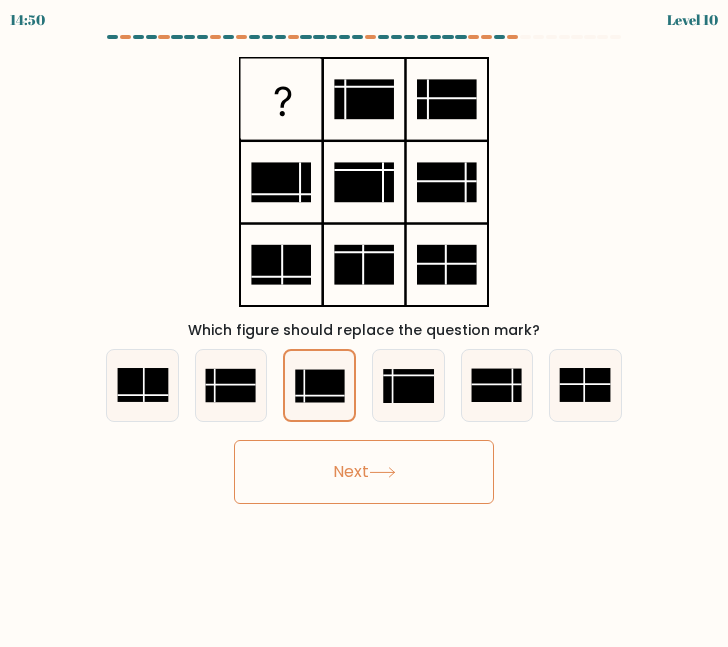 click on "Next" at bounding box center [364, 472] 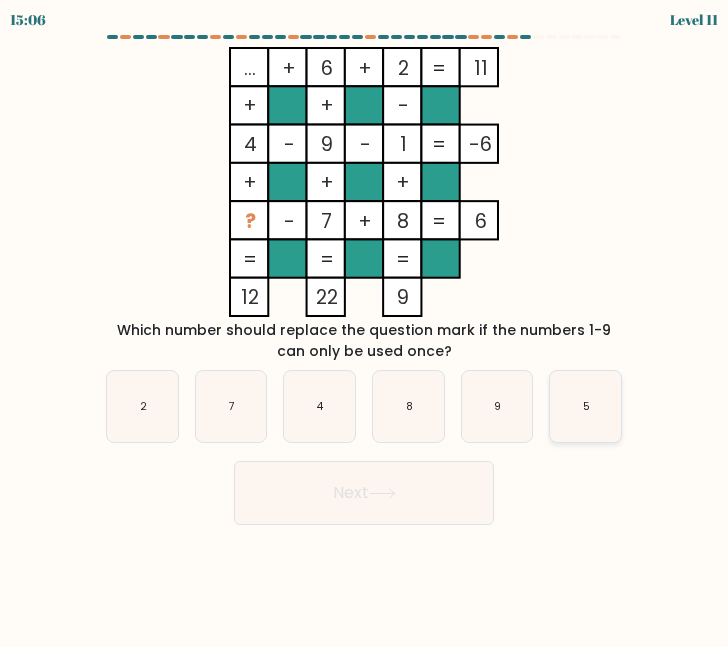 click on "5" 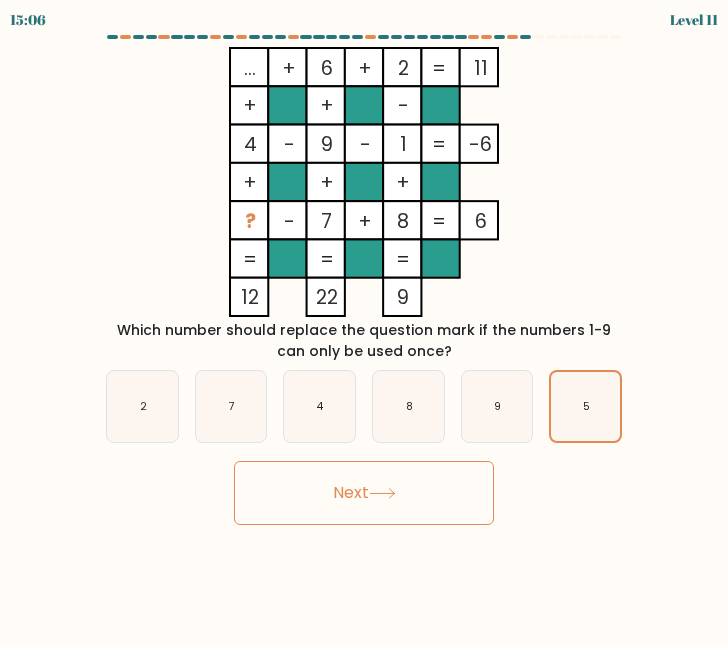 click on "Next" at bounding box center (364, 493) 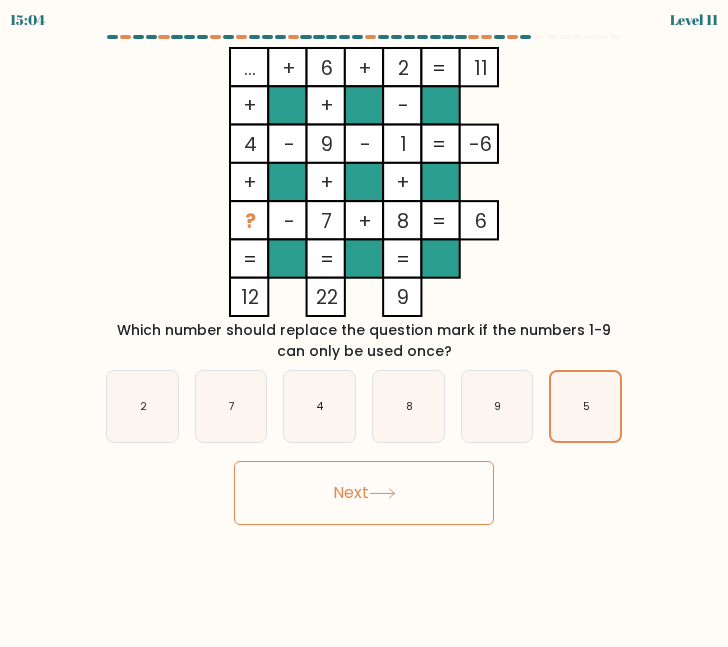click 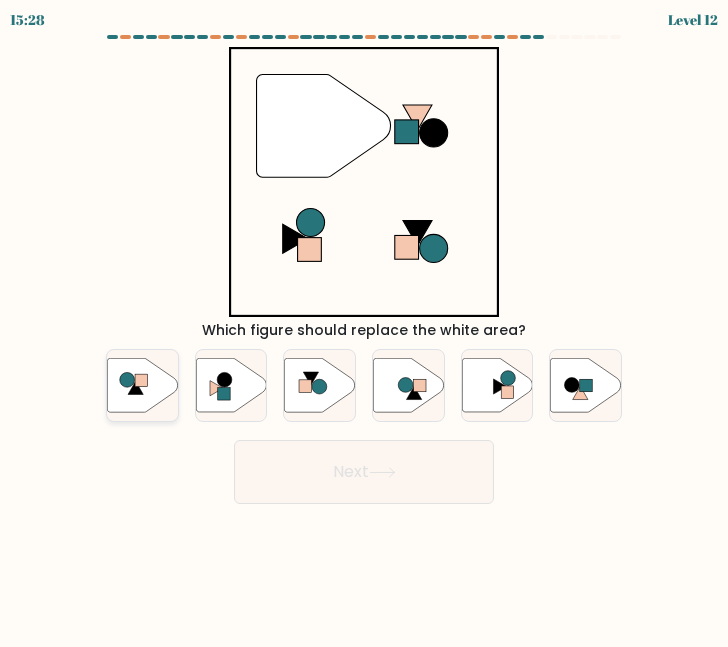 click 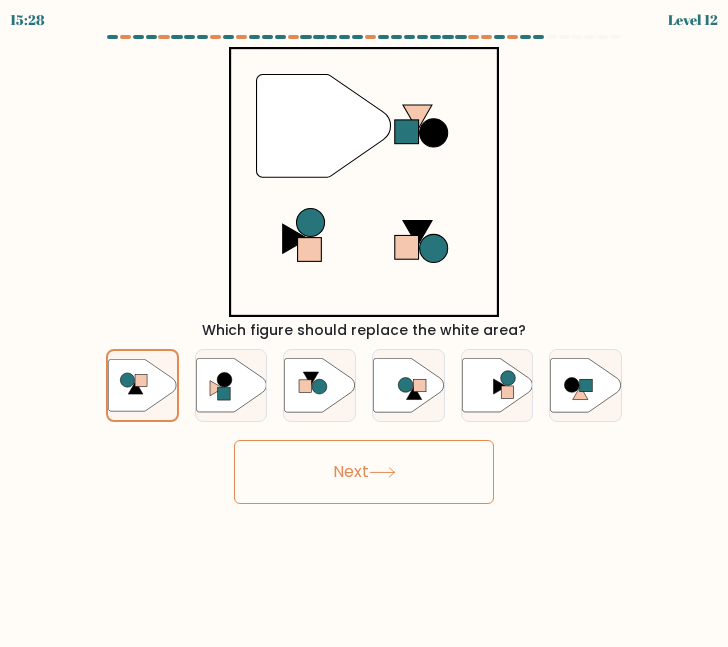 click on "Next" at bounding box center [364, 472] 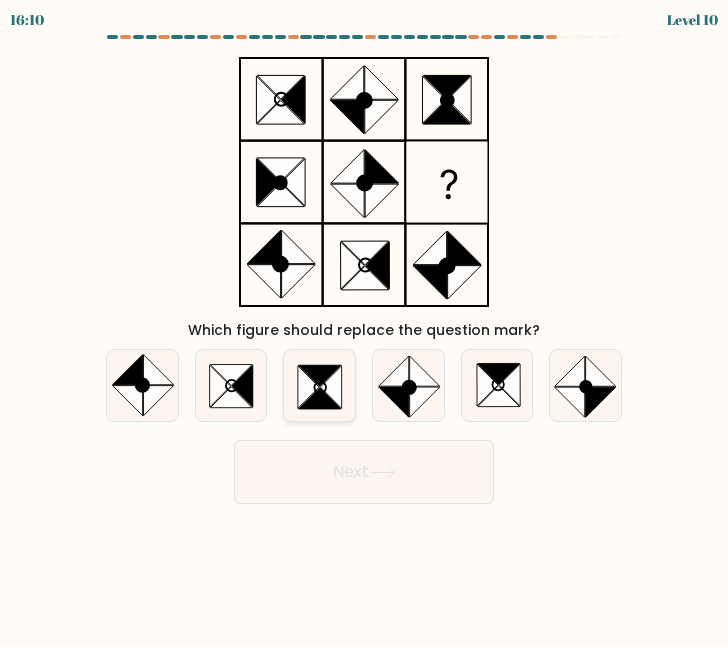 click 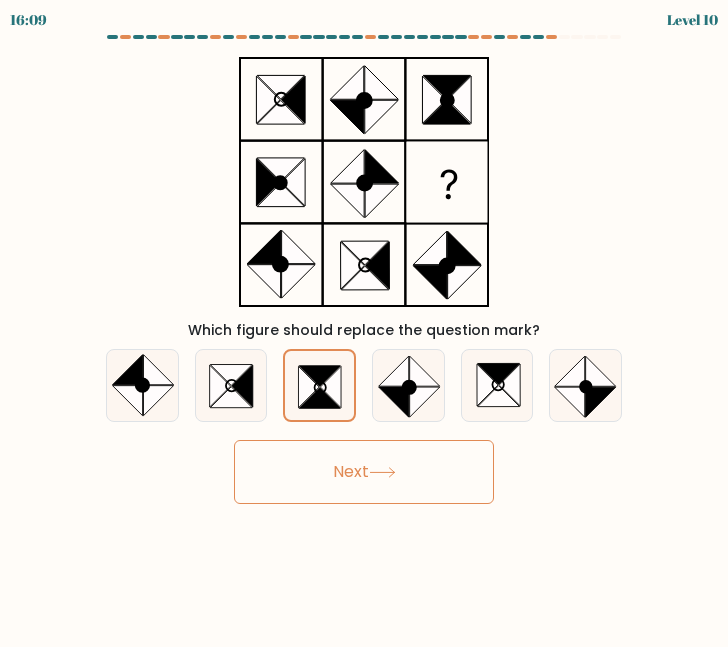 click on "Next" at bounding box center (364, 472) 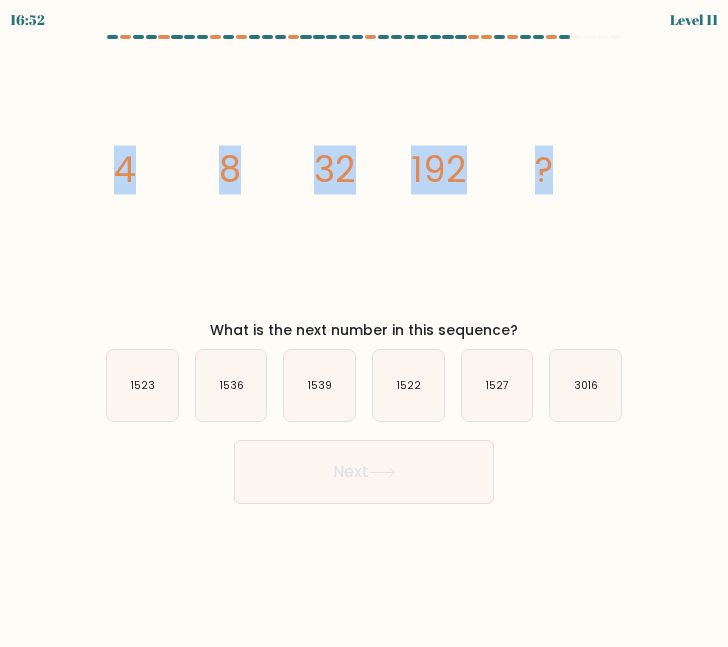 drag, startPoint x: 107, startPoint y: 158, endPoint x: 620, endPoint y: 159, distance: 513.001 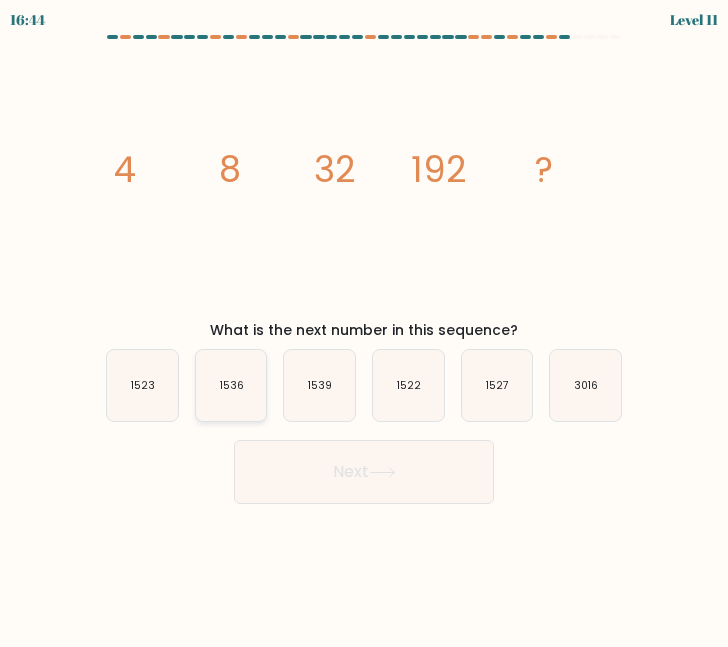 click on "1536" 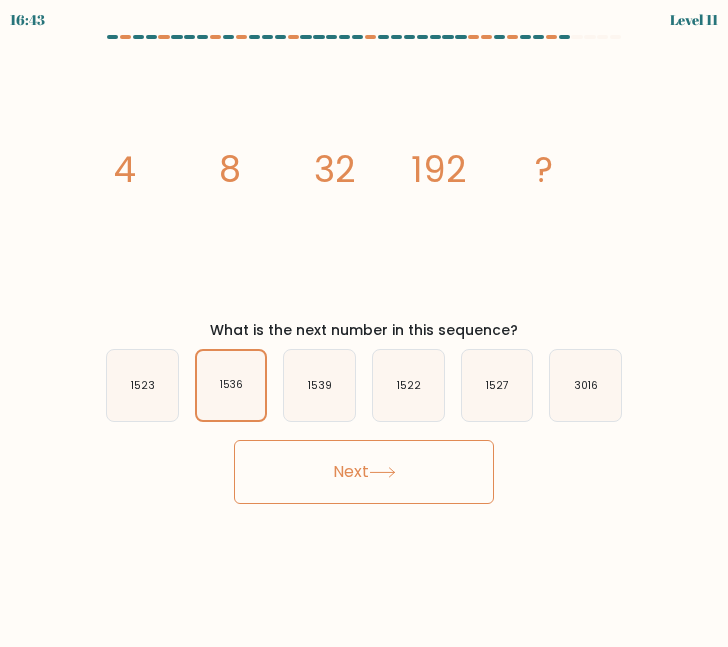 click on "Next" at bounding box center [364, 472] 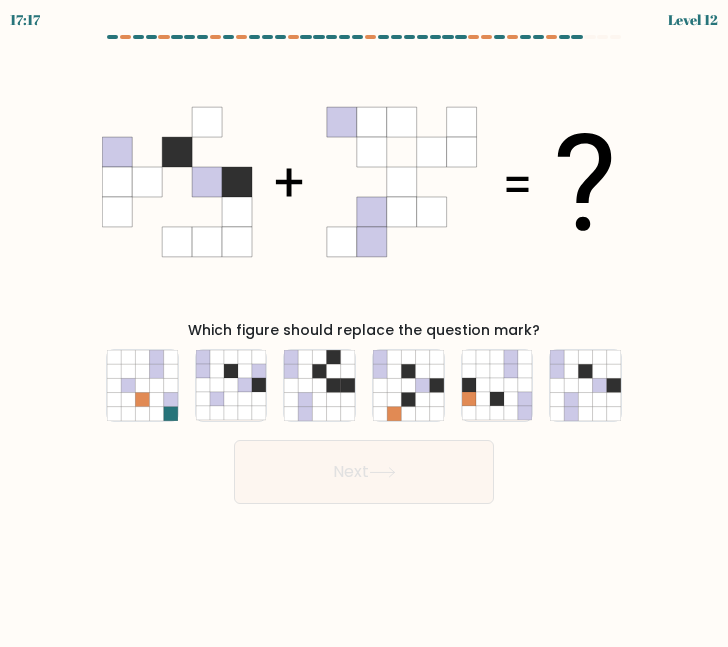 click on "f." at bounding box center (585, 385) 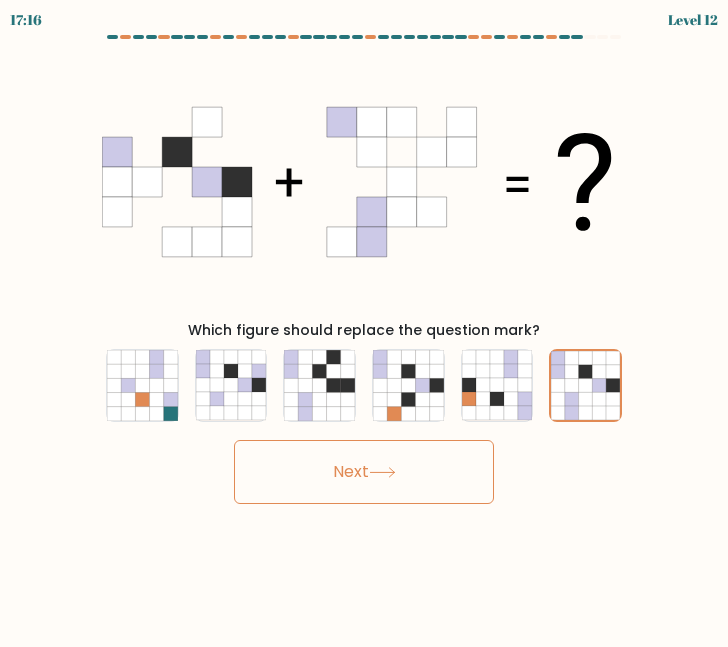 click on "Next" at bounding box center [364, 472] 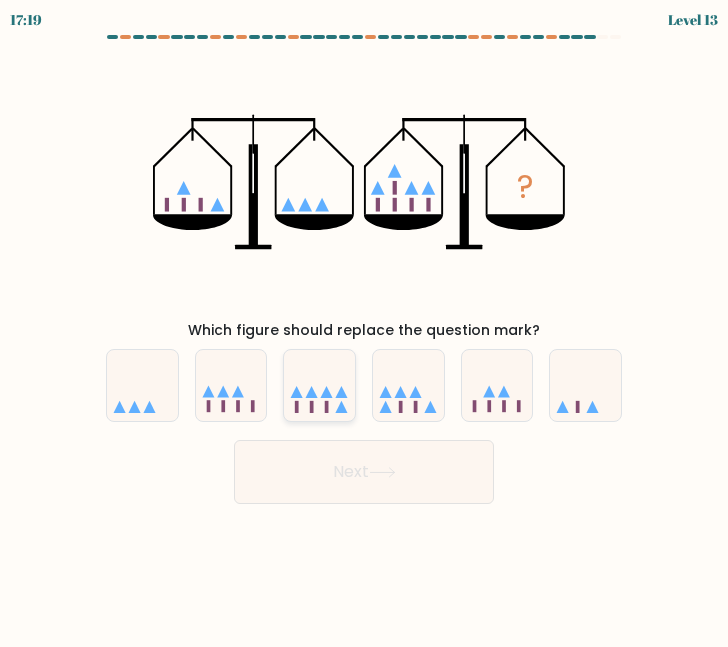 click 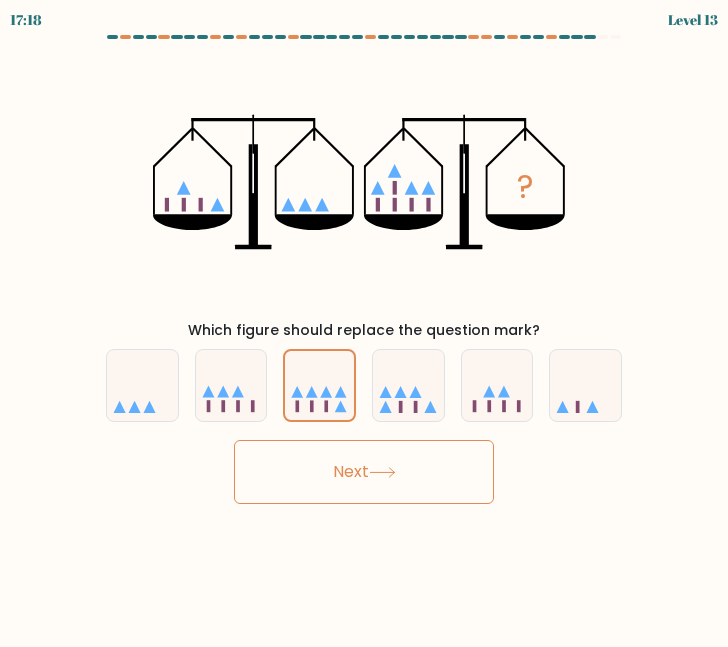 click on "Next" at bounding box center [364, 472] 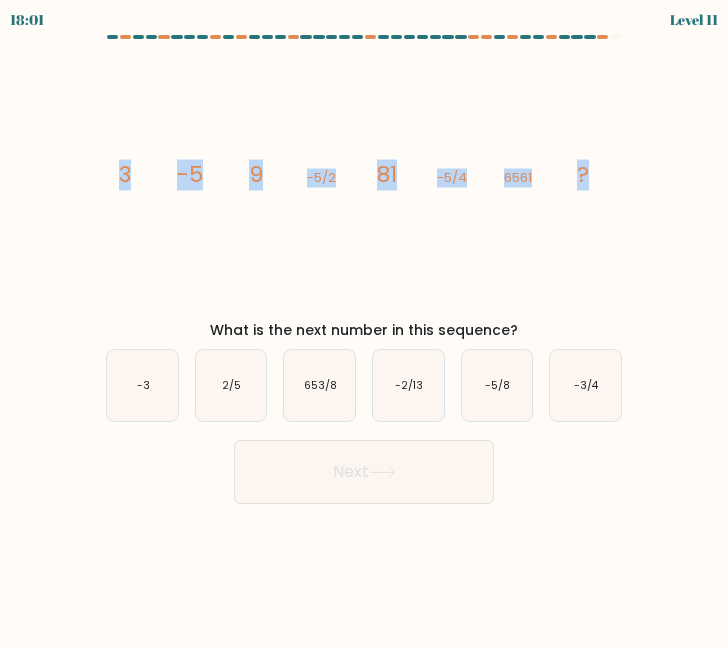 drag, startPoint x: 121, startPoint y: 174, endPoint x: 628, endPoint y: 194, distance: 507.39432 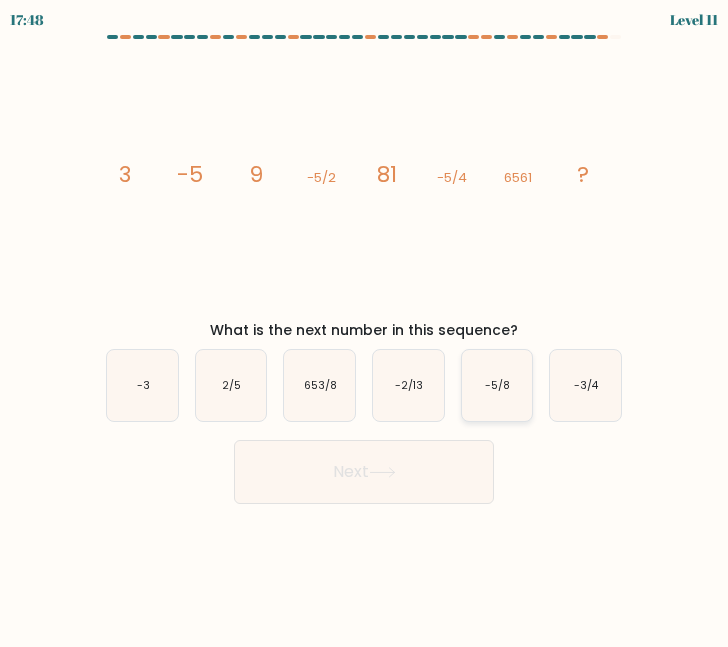 click on "-5/8" 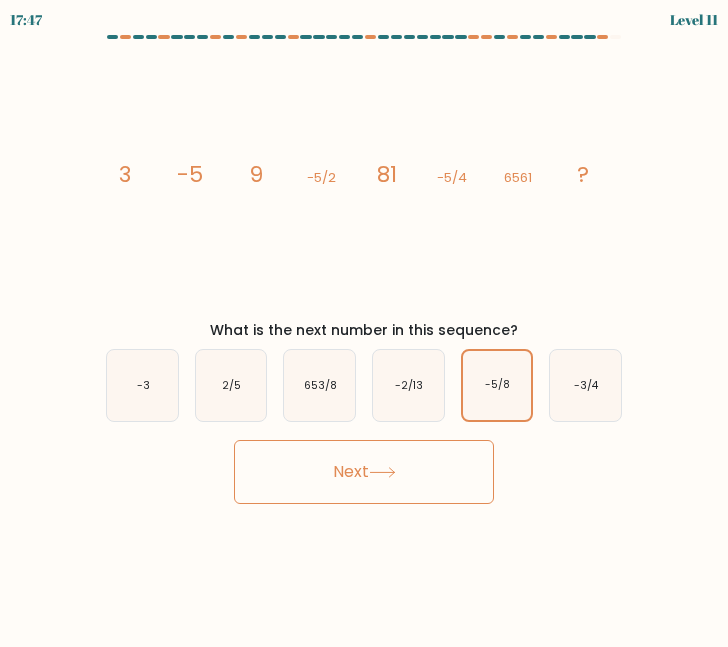 click on "Next" at bounding box center (364, 472) 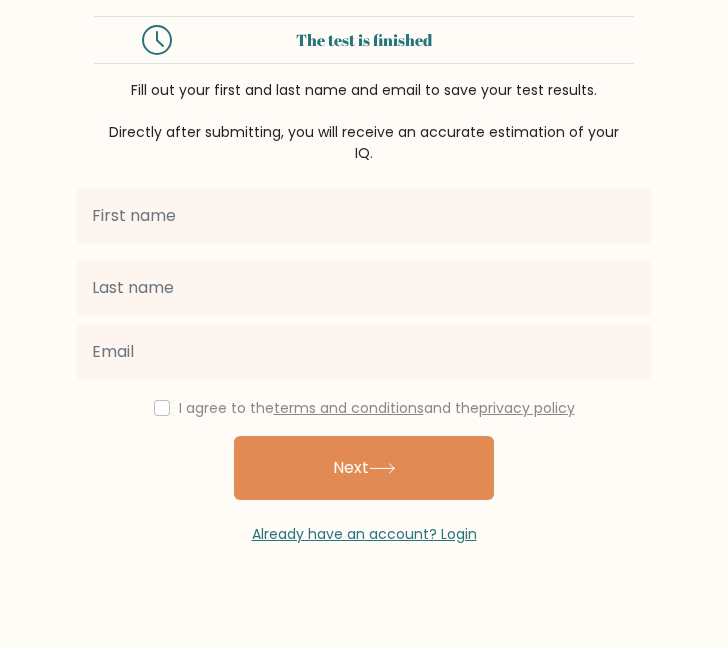scroll, scrollTop: 0, scrollLeft: 0, axis: both 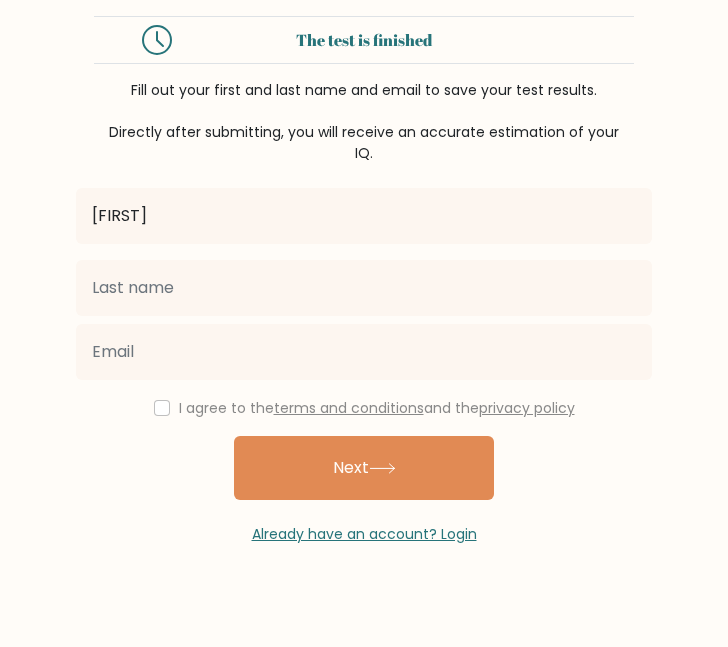 type on "[FIRST]" 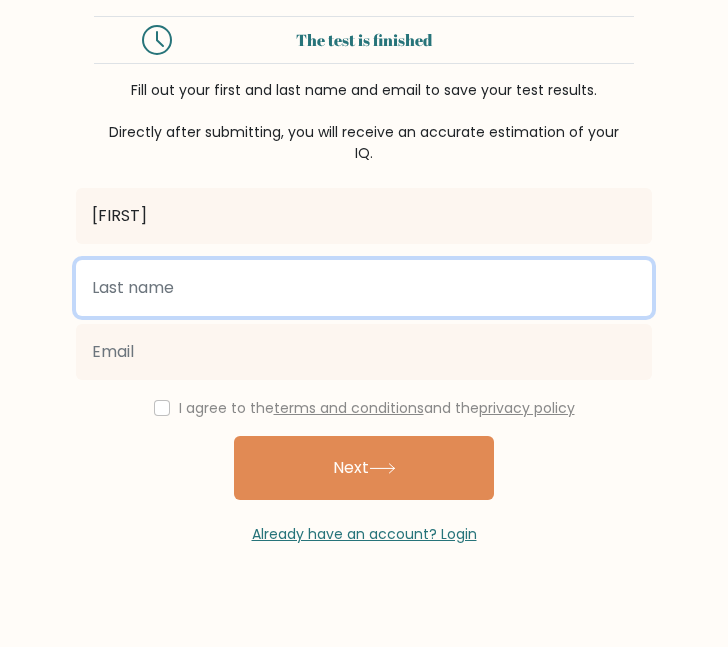 click at bounding box center (364, 288) 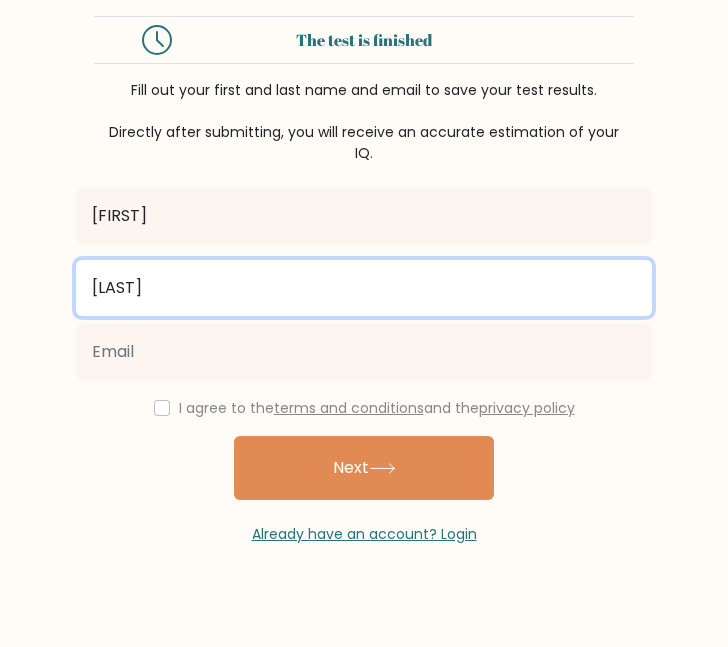 type on "Reguyal" 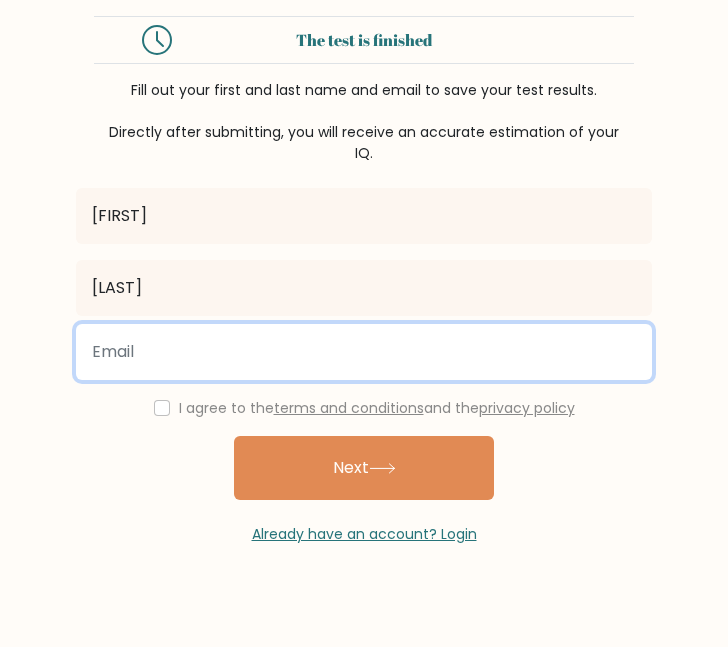 click at bounding box center (364, 352) 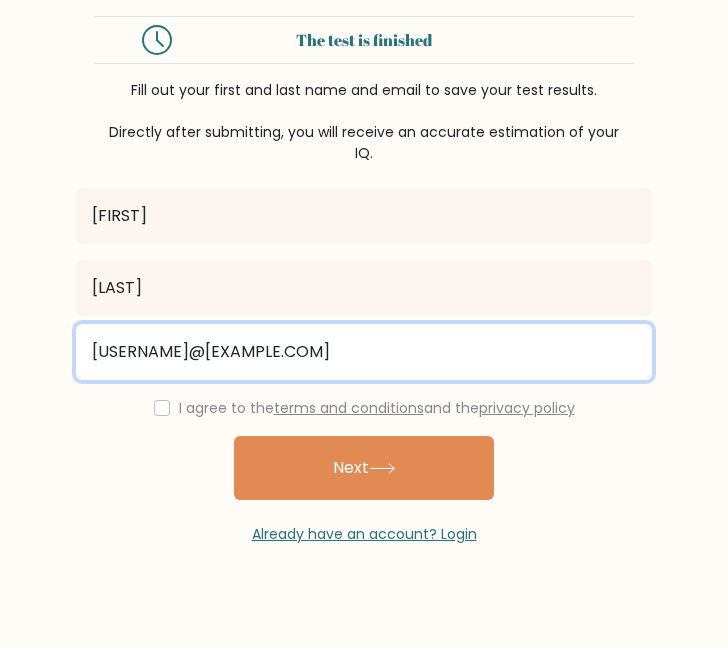 type on "jacobreguyslbusiness@gmail.com" 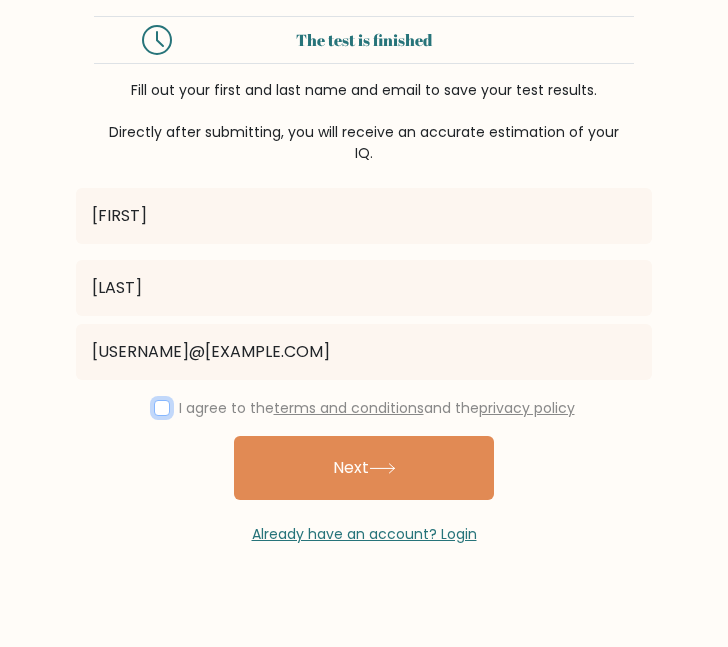 click at bounding box center (162, 408) 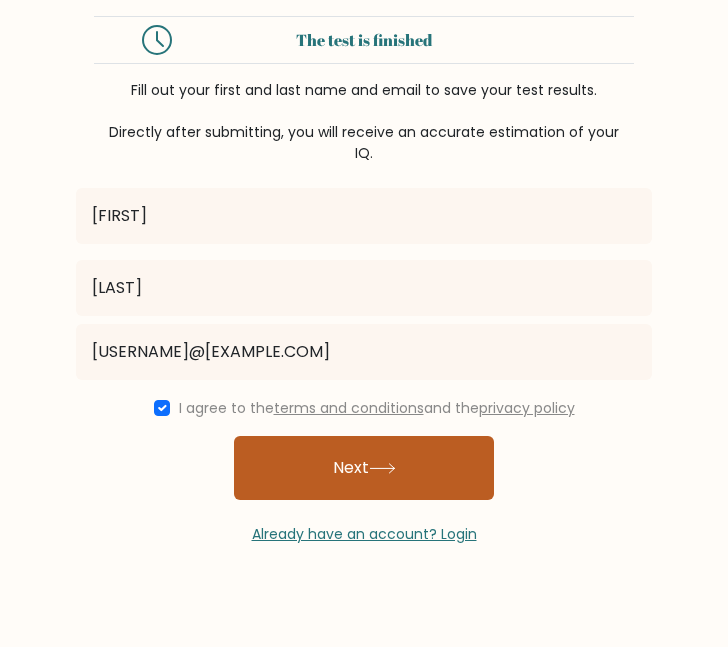 click on "Next" at bounding box center [364, 468] 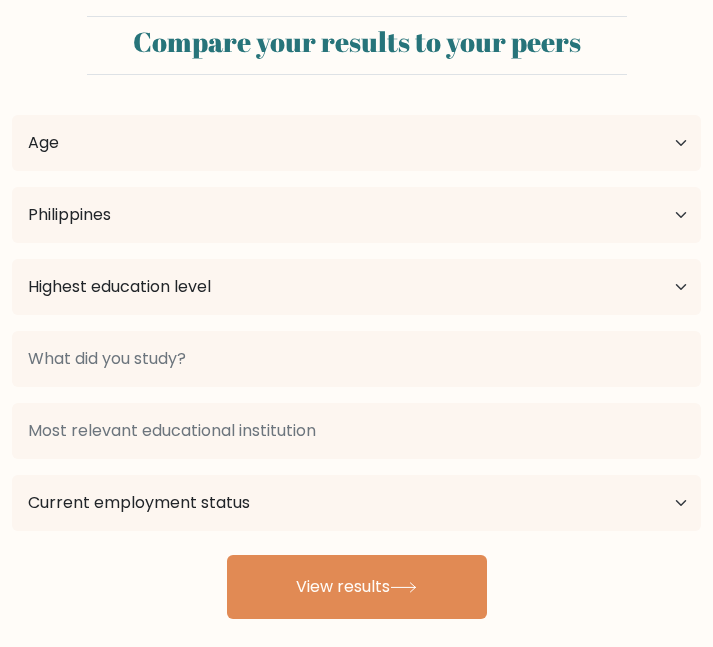select on "PH" 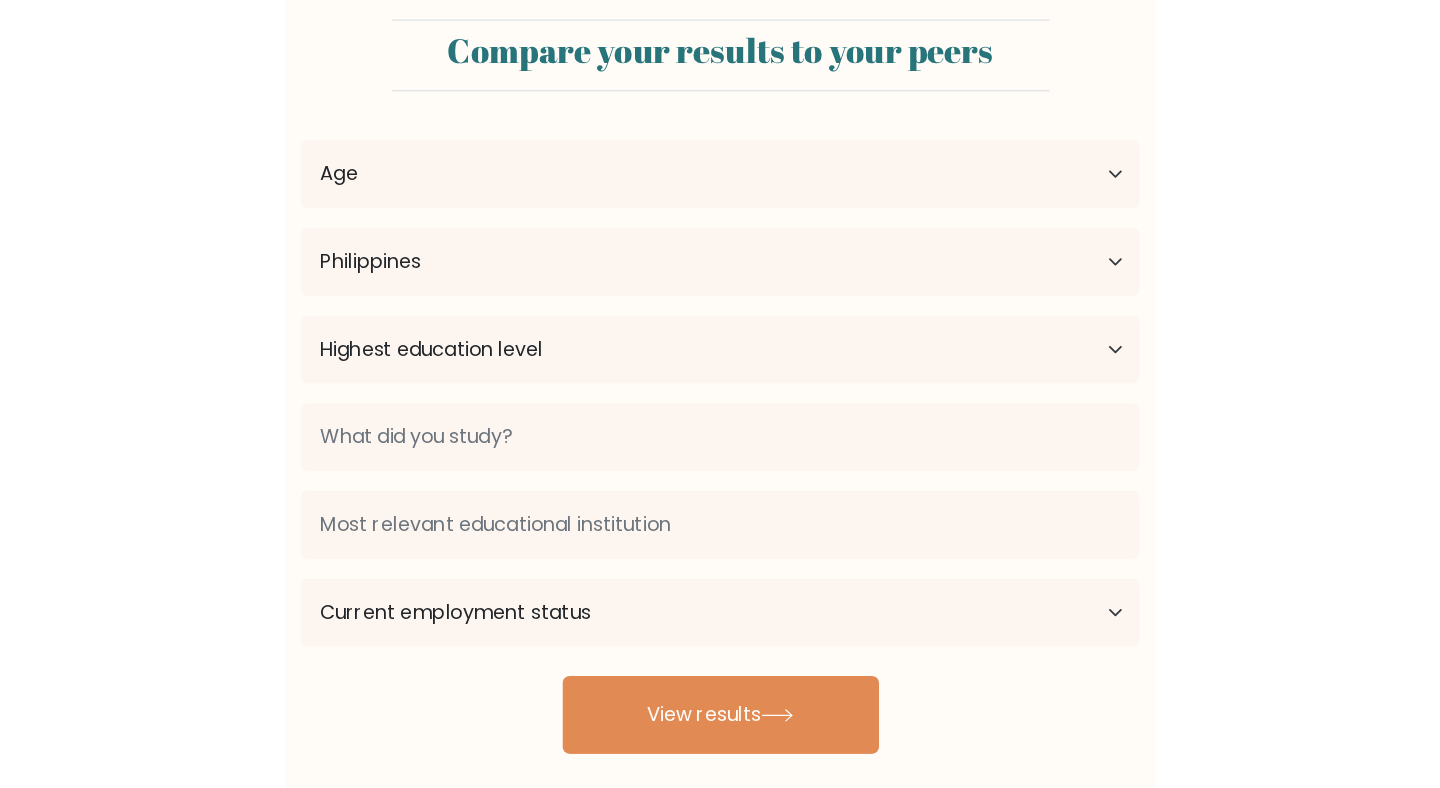 scroll, scrollTop: 0, scrollLeft: 0, axis: both 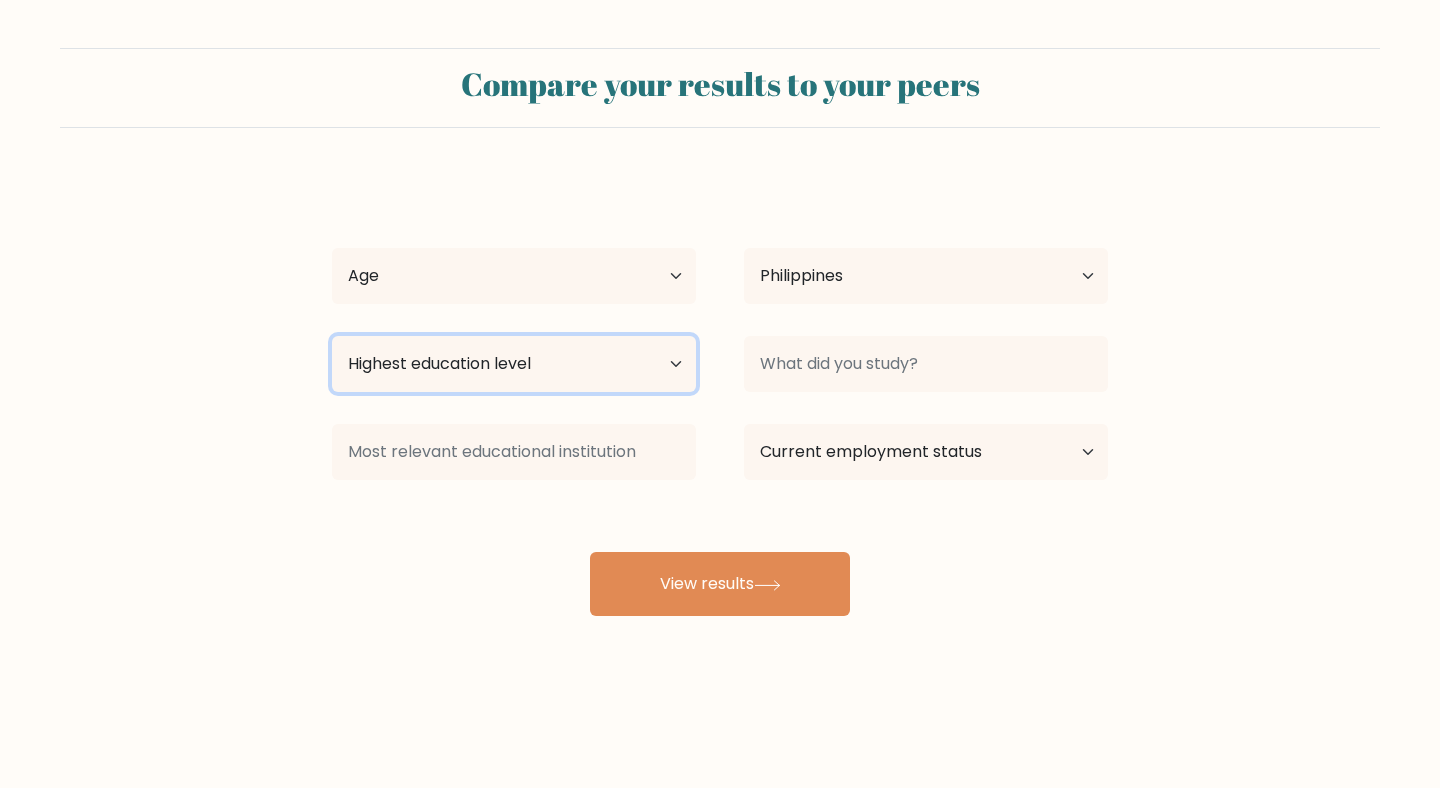 click on "Highest education level
No schooling
Primary
Lower Secondary
Upper Secondary
Occupation Specific
Bachelor's degree
Master's degree
Doctoral degree" at bounding box center [514, 364] 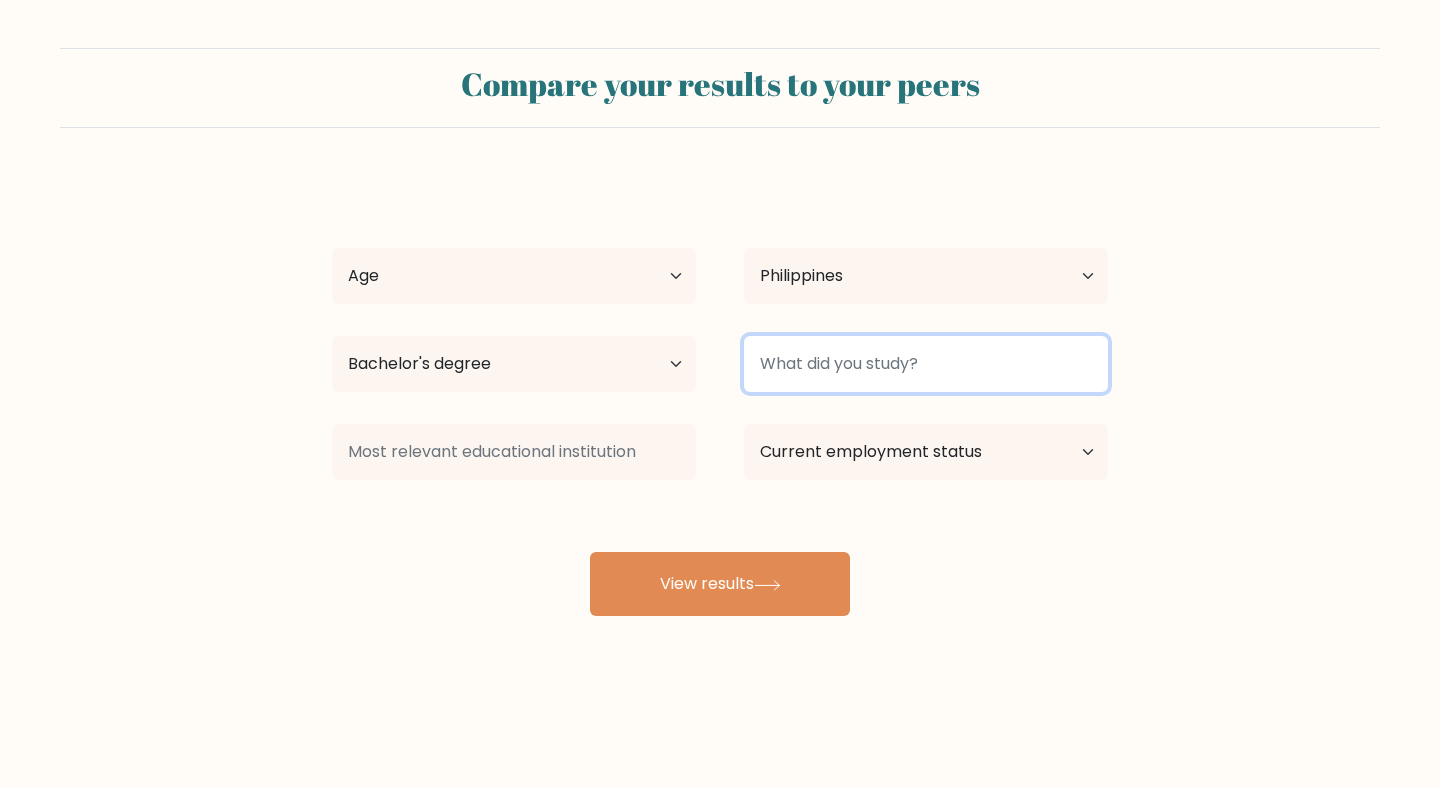 click at bounding box center (926, 364) 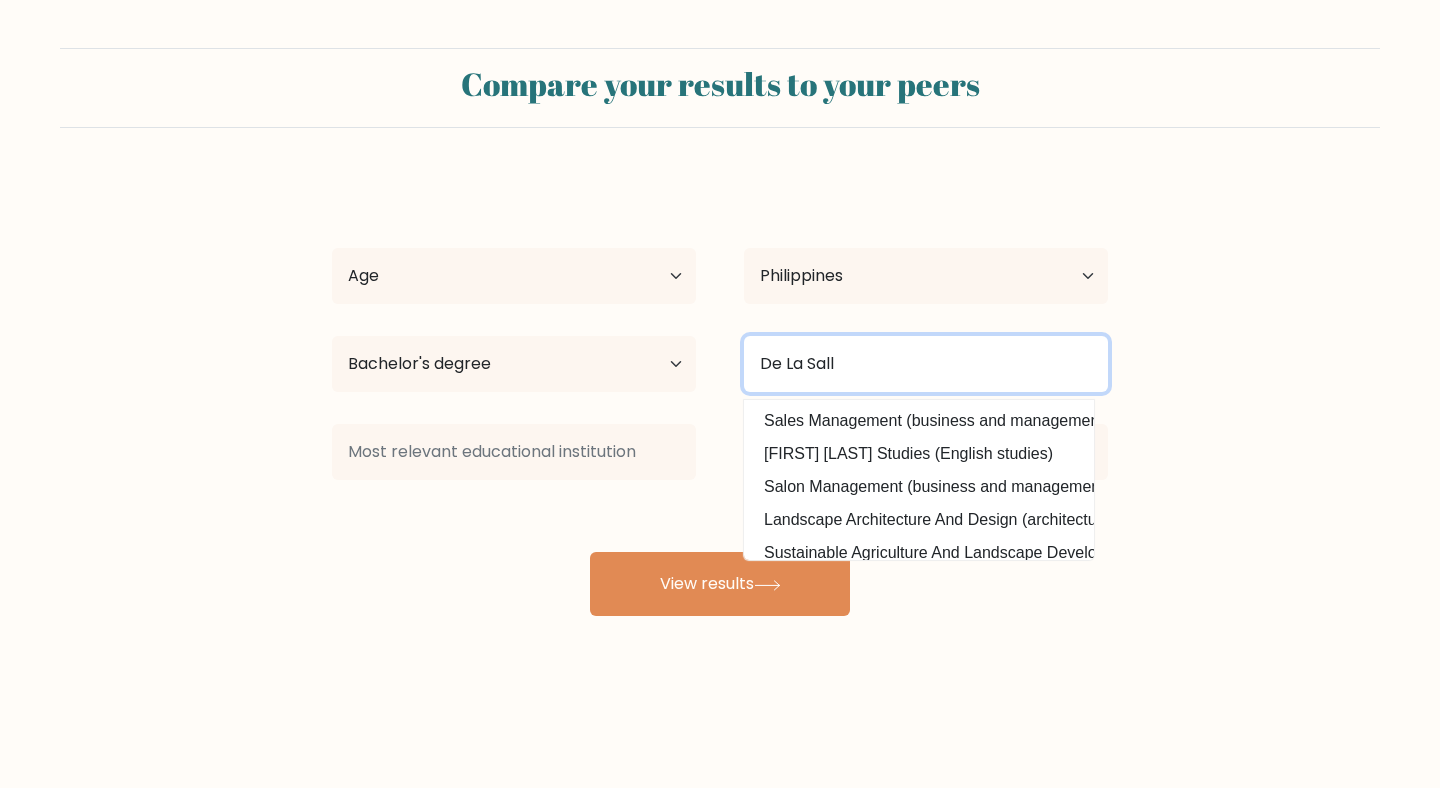 type on "De La Sall" 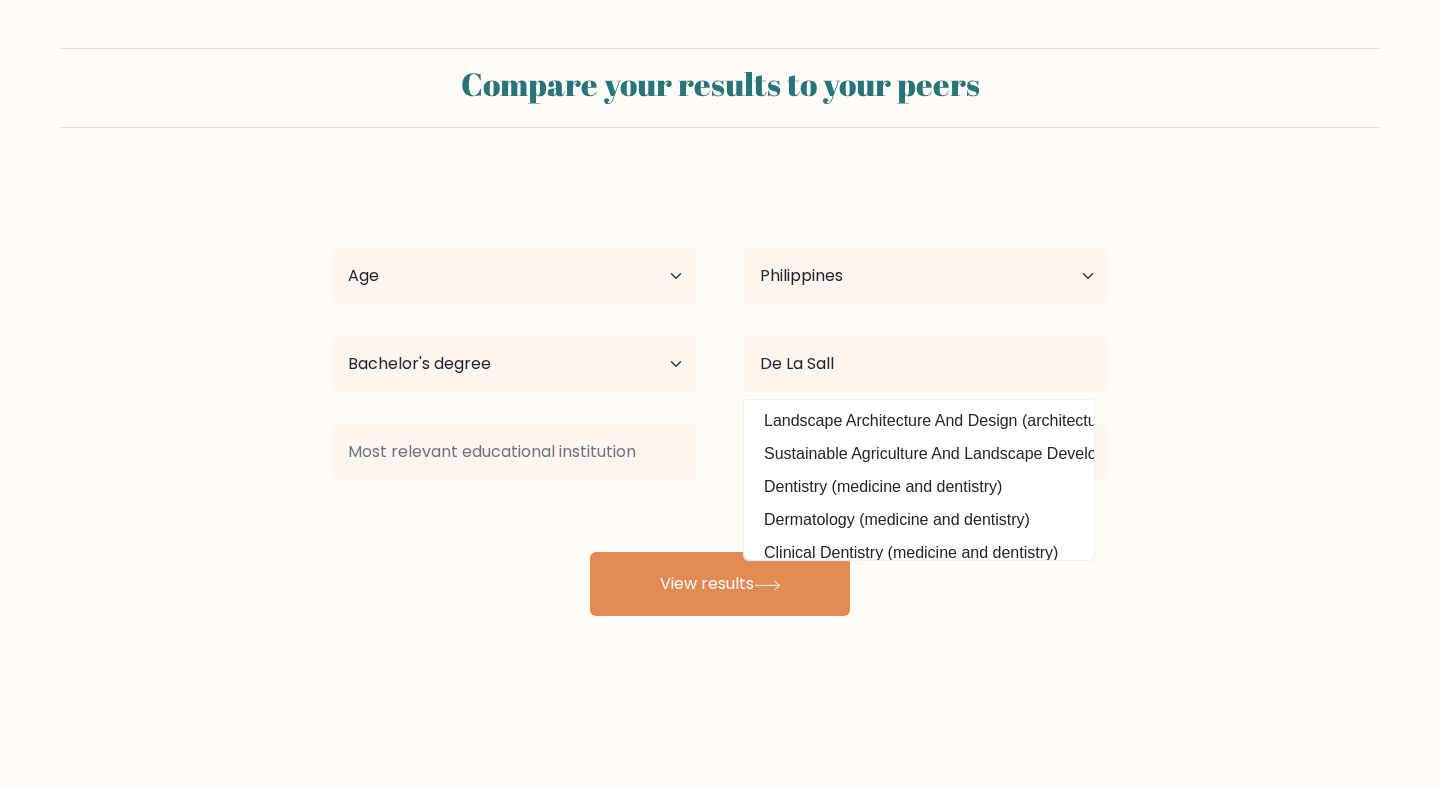click on "Compare your results to your peers
Jacob
Reguyal
Age
Under 18 years old
18-24 years old
25-34 years old
35-44 years old
45-54 years old
55-64 years old
65 years old and above
Country
Afghanistan
Albania
Algeria
American Samoa
Andorra
Angola
Anguilla
Antarctica
Antigua and Barbuda
Argentina
Armenia
Aruba" at bounding box center [720, 379] 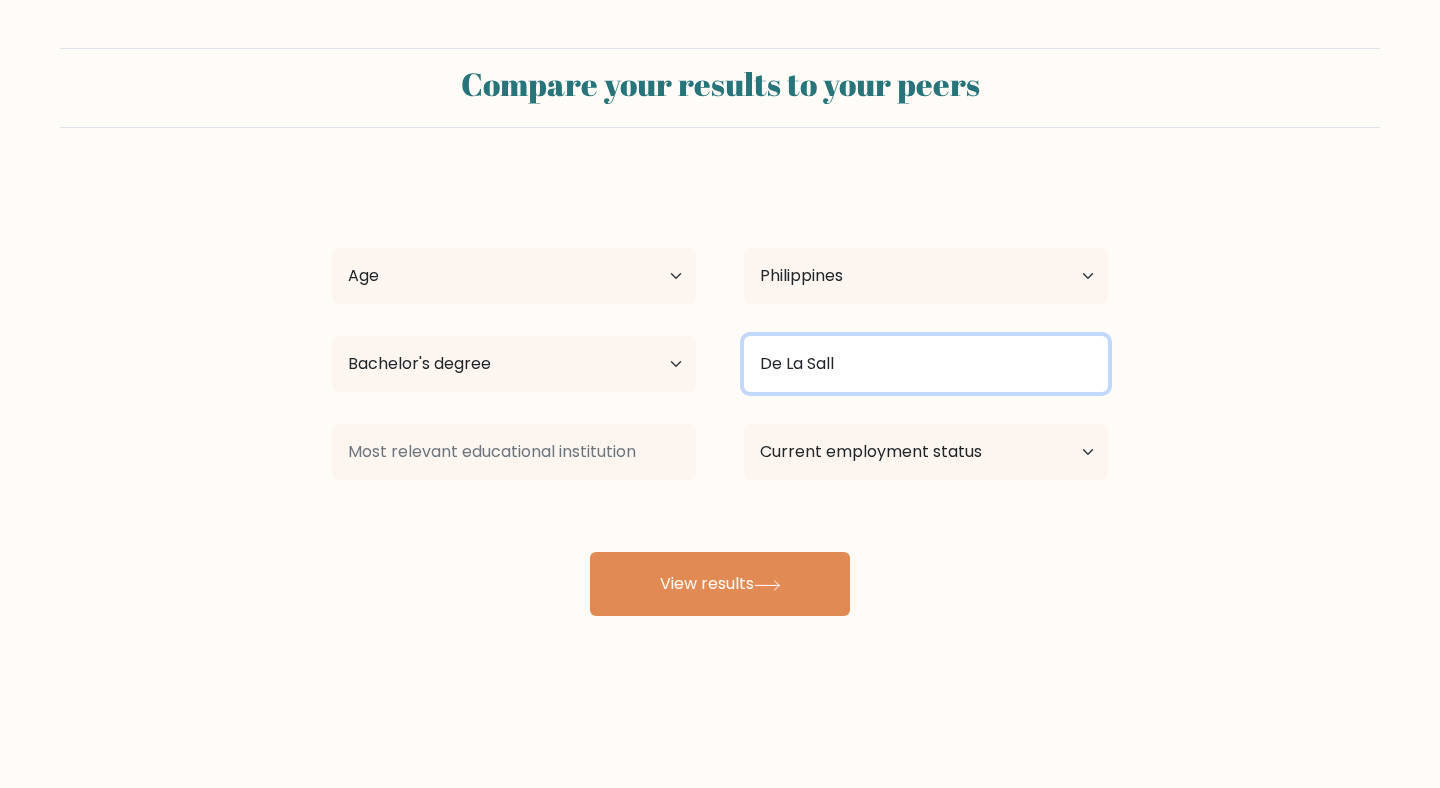 drag, startPoint x: 909, startPoint y: 361, endPoint x: 630, endPoint y: 361, distance: 279 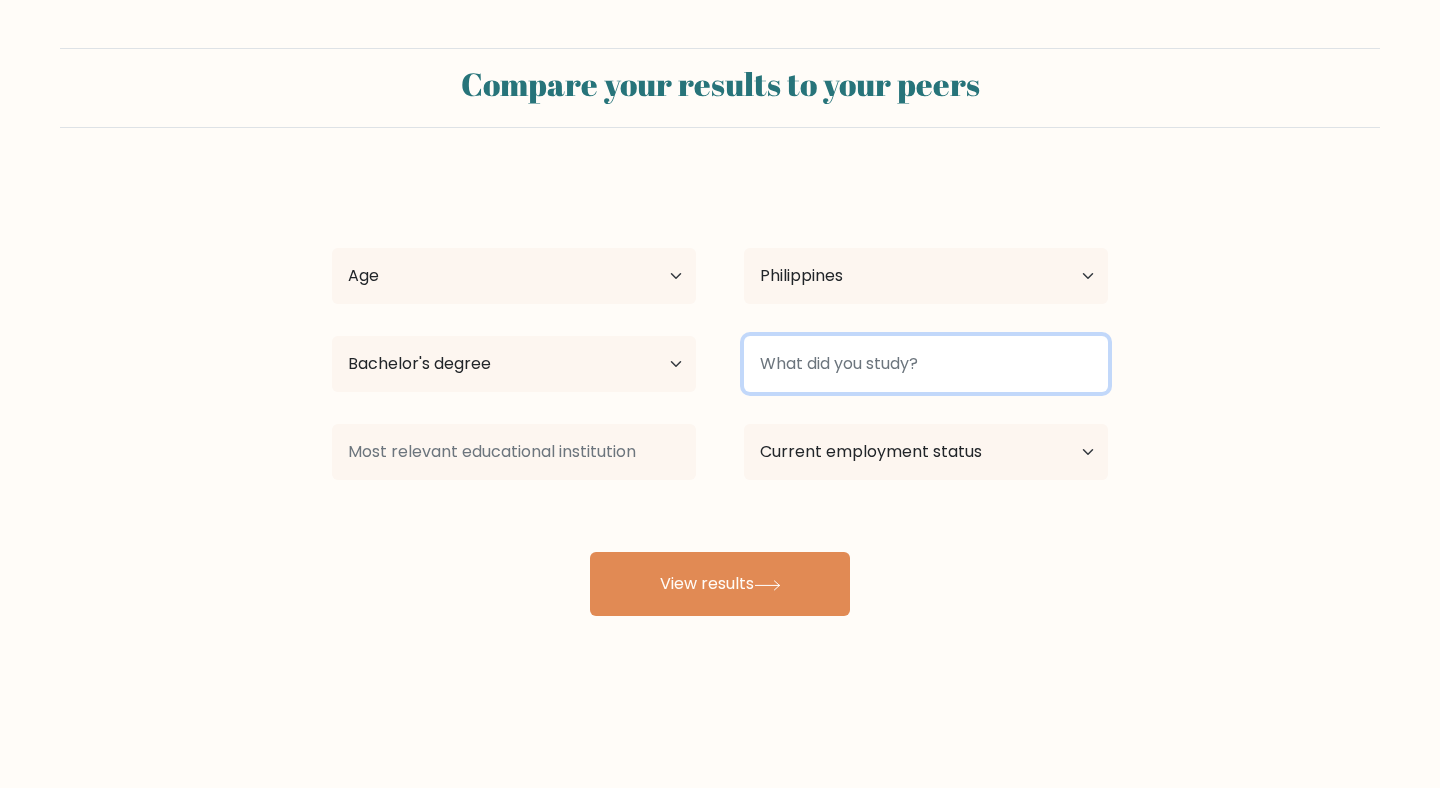 type 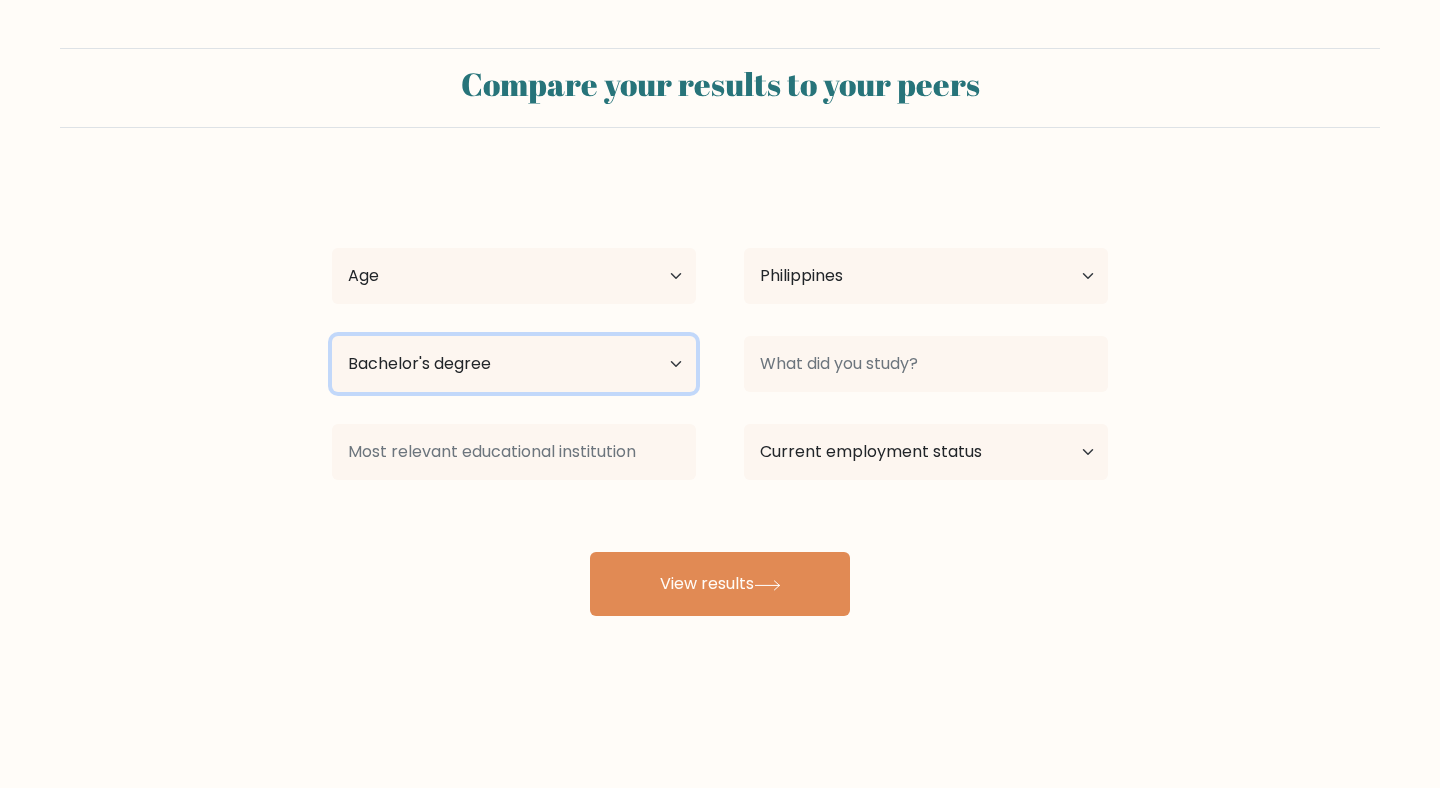 click on "Highest education level
No schooling
Primary
Lower Secondary
Upper Secondary
Occupation Specific
Bachelor's degree
Master's degree
Doctoral degree" at bounding box center [514, 364] 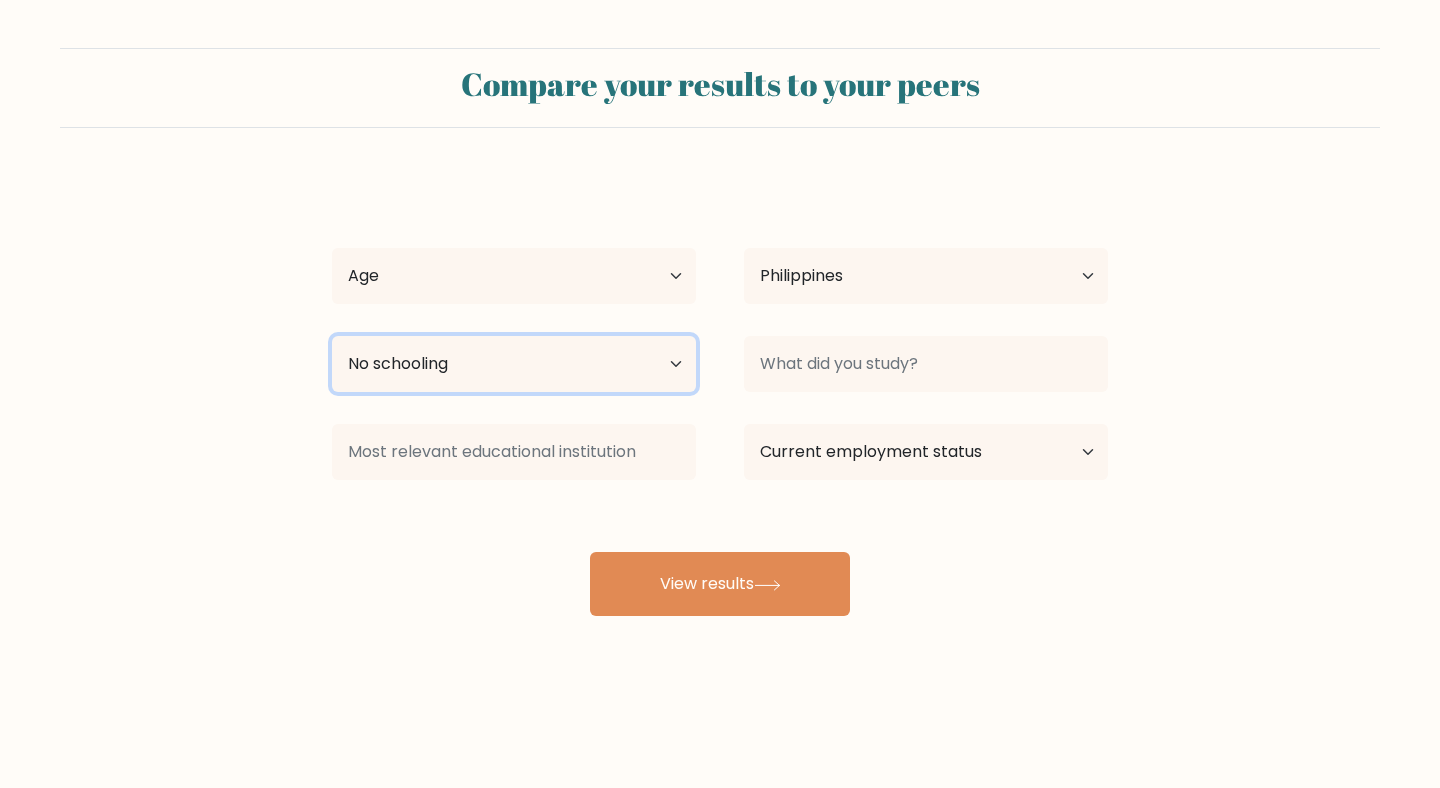click on "Highest education level
No schooling
Primary
Lower Secondary
Upper Secondary
Occupation Specific
Bachelor's degree
Master's degree
Doctoral degree" at bounding box center [514, 364] 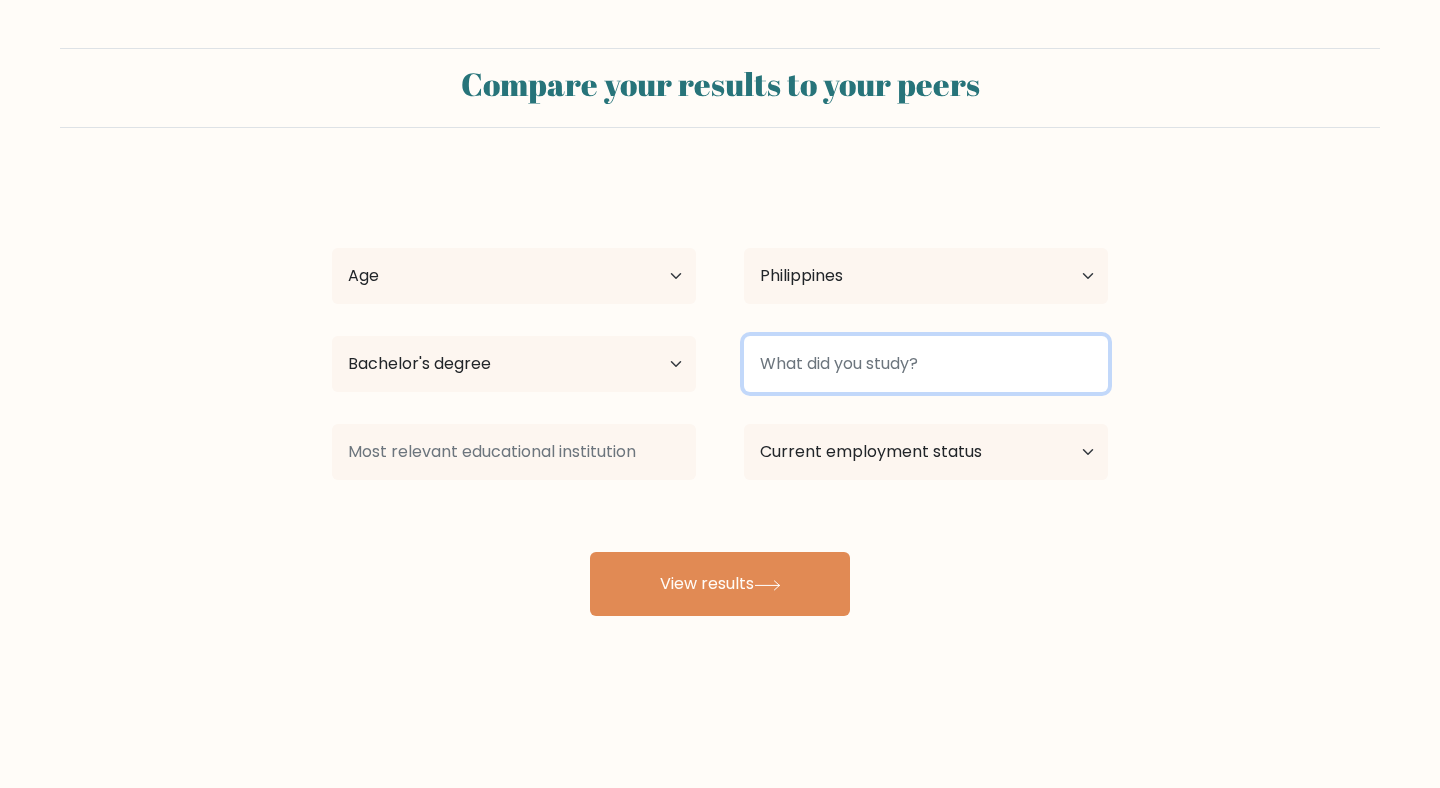 click at bounding box center [926, 364] 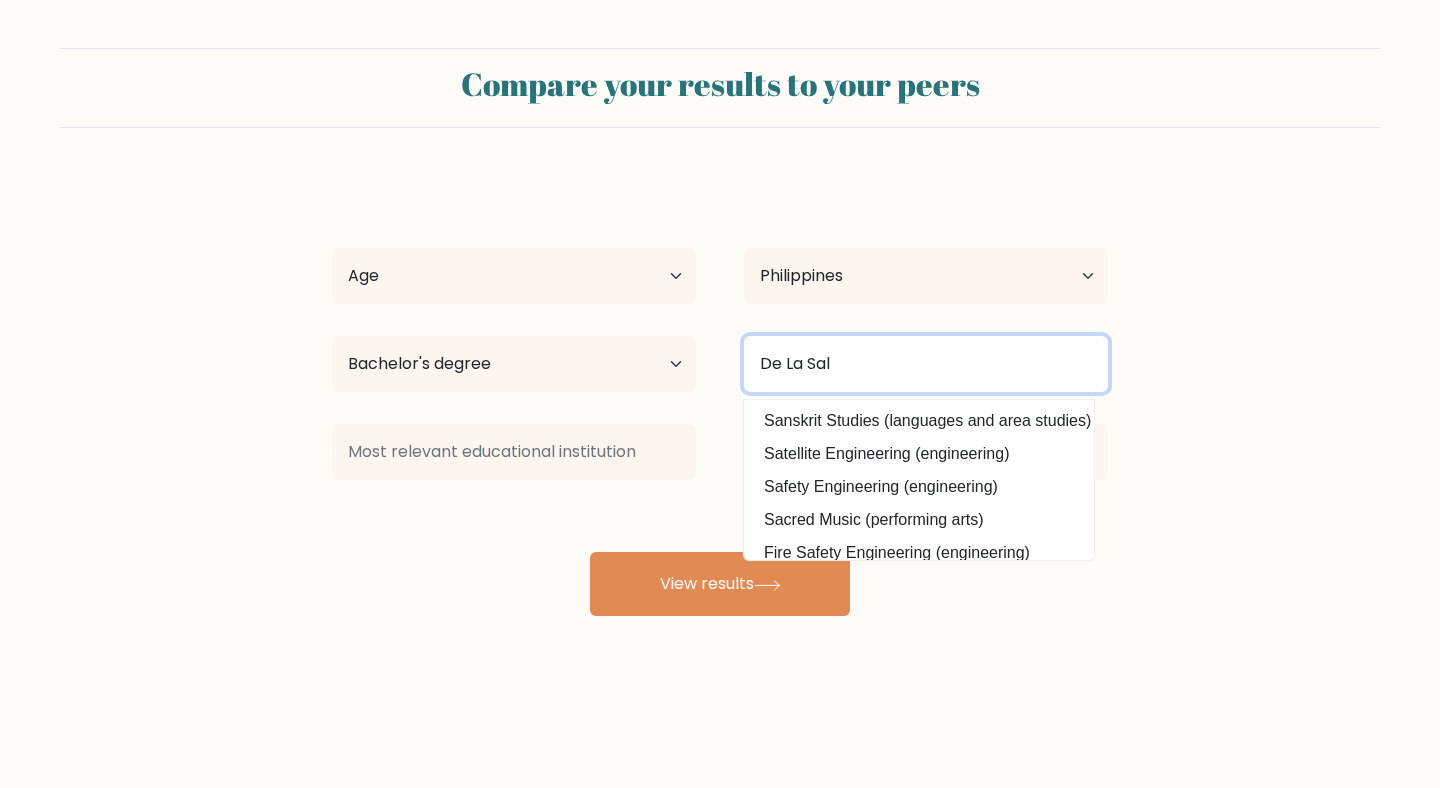 type on "De La Sall" 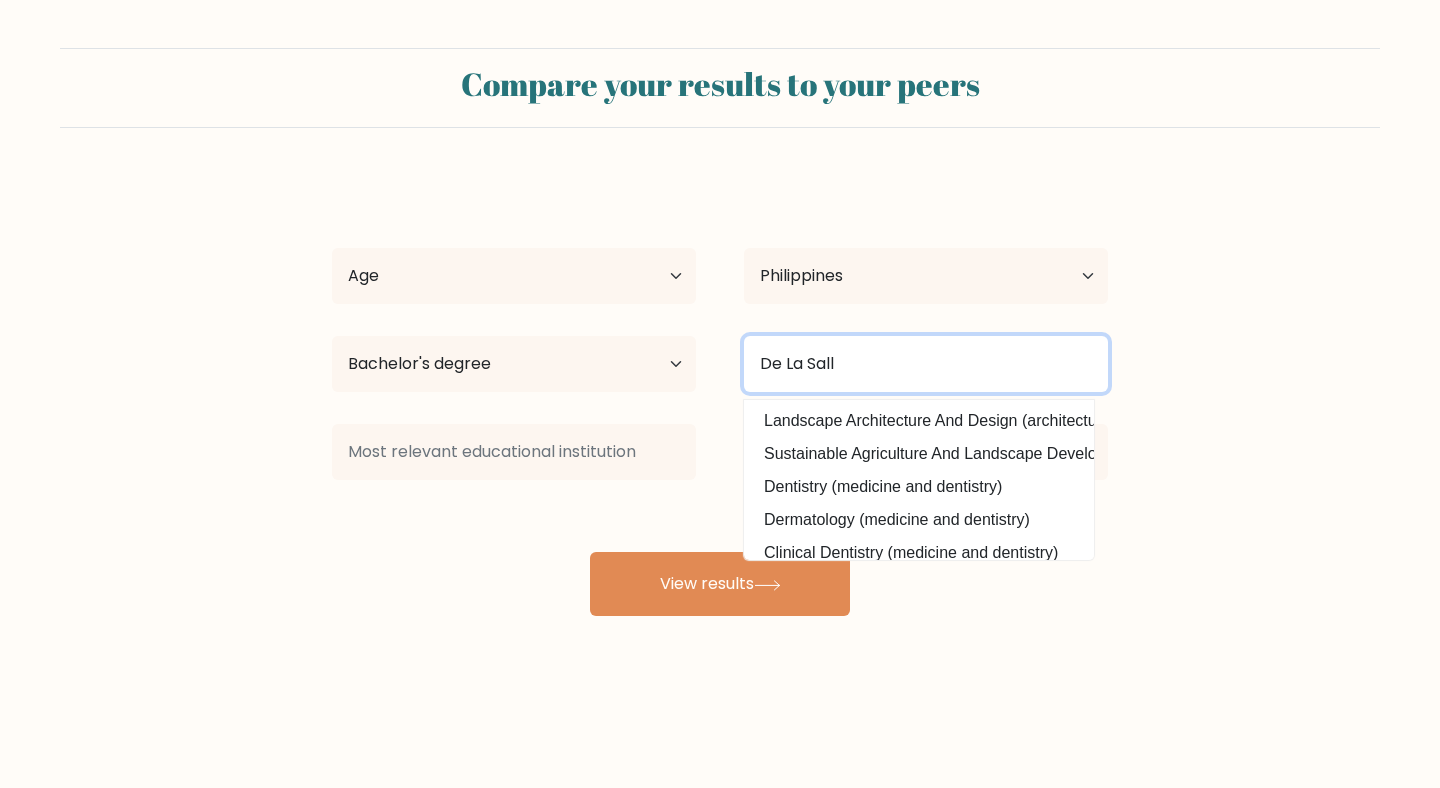 drag, startPoint x: 945, startPoint y: 368, endPoint x: 685, endPoint y: 367, distance: 260.00192 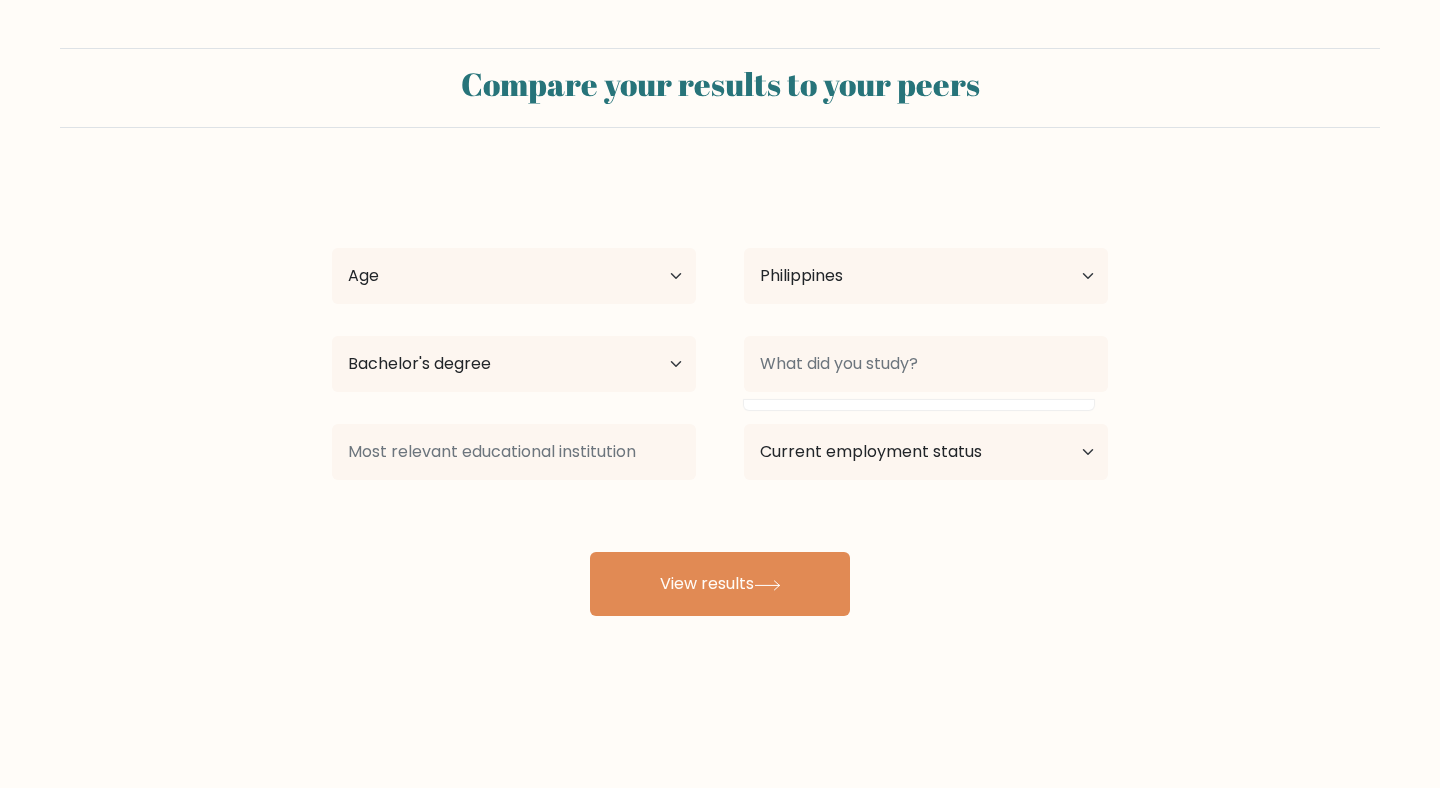 click on "Compare your results to your peers
Jacob
Reguyal
Age
Under 18 years old
18-24 years old
25-34 years old
35-44 years old
45-54 years old
55-64 years old
65 years old and above
Country
Afghanistan
Albania
Algeria
American Samoa
Andorra
Angola
Anguilla
Antarctica
Antigua and Barbuda
Argentina
Armenia
Aruba
Australia
Chad" at bounding box center (720, 332) 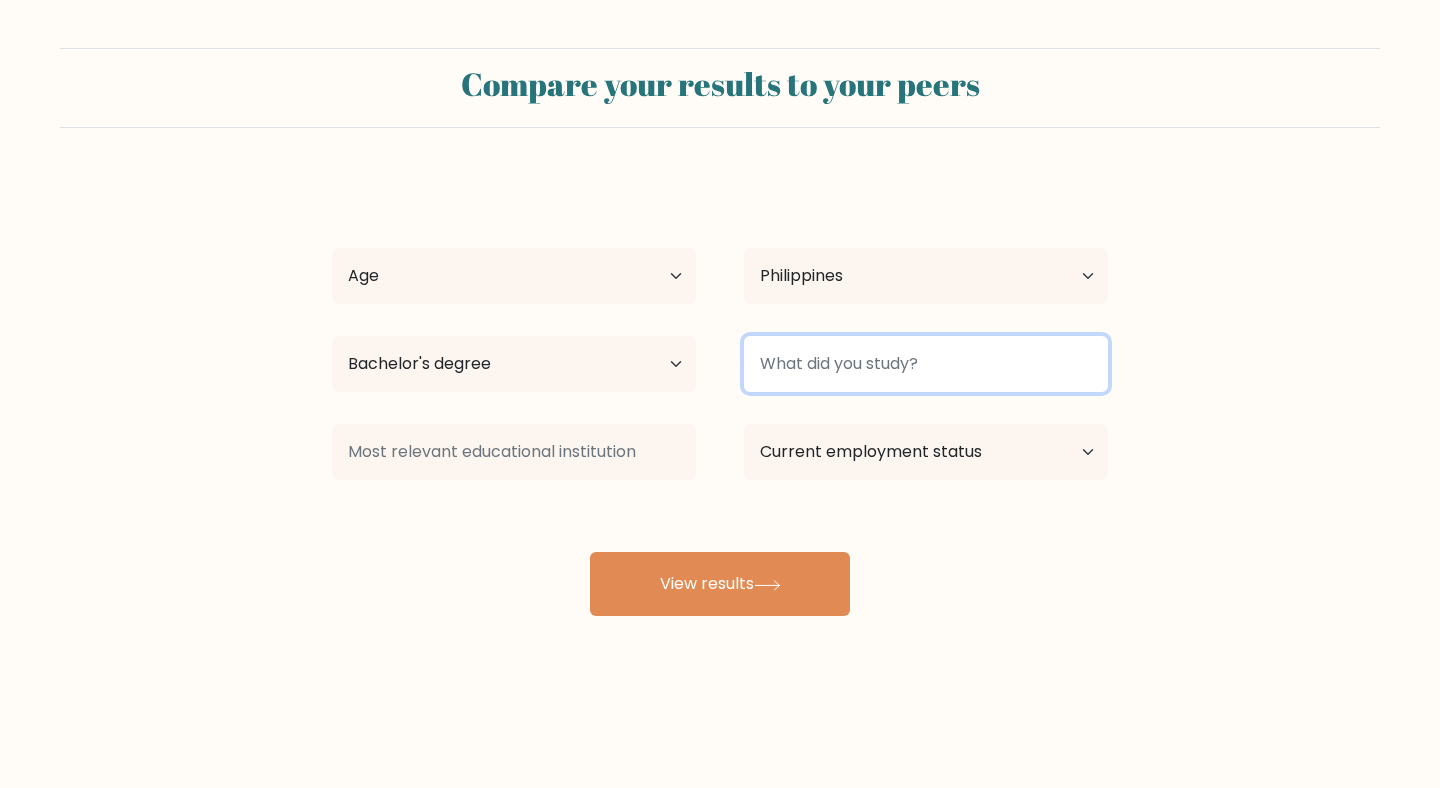 click at bounding box center [926, 364] 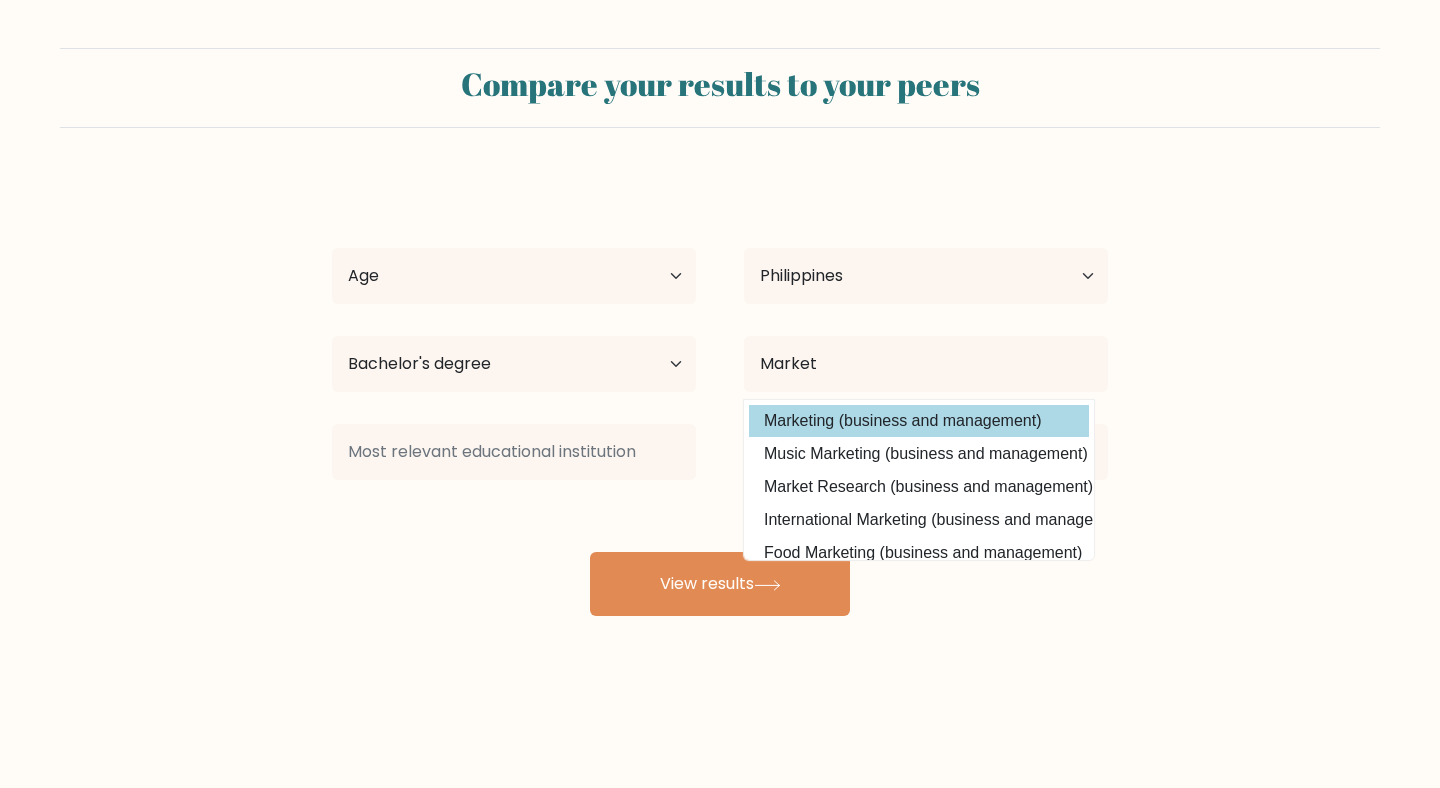 click on "Marketing (business and management)" at bounding box center [919, 421] 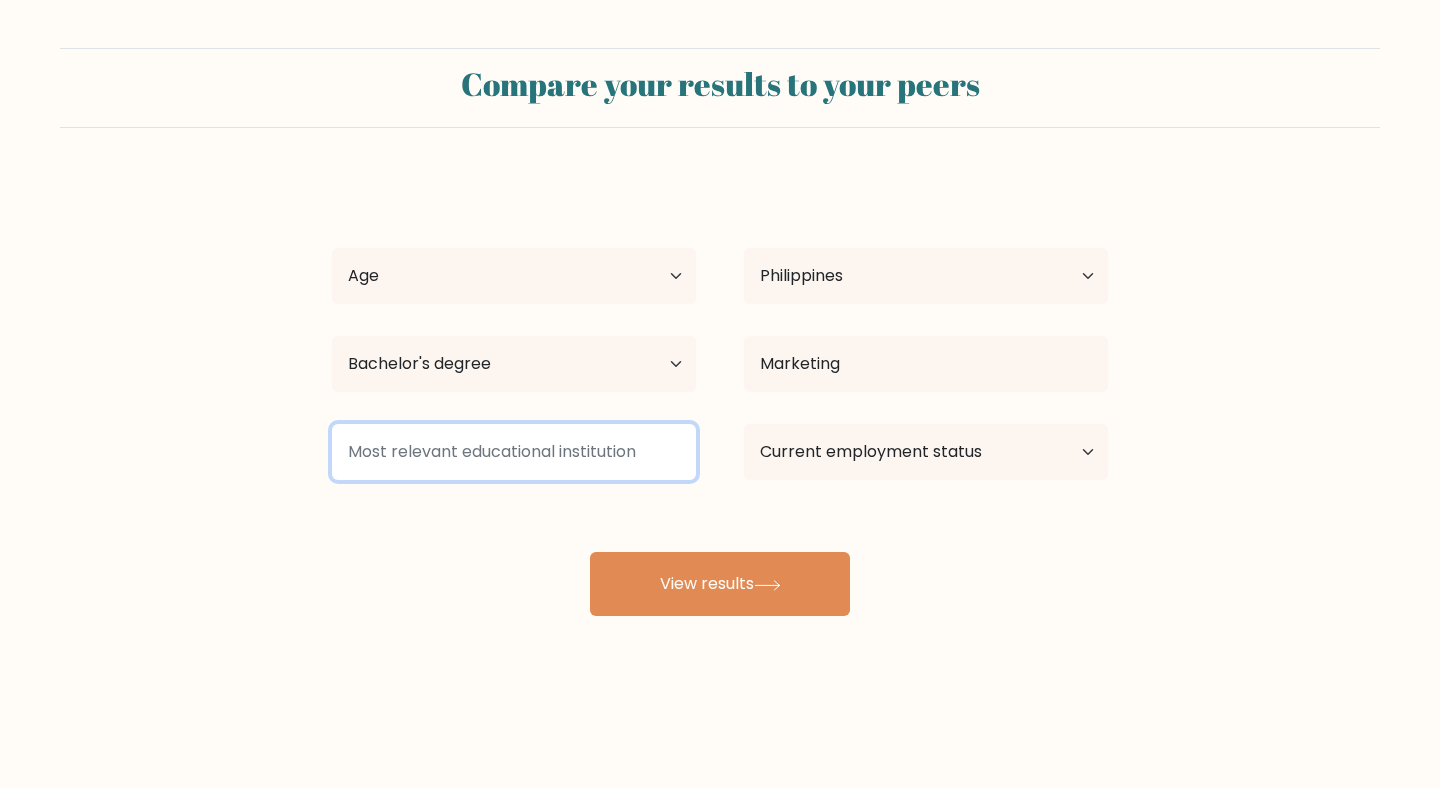 click at bounding box center [514, 452] 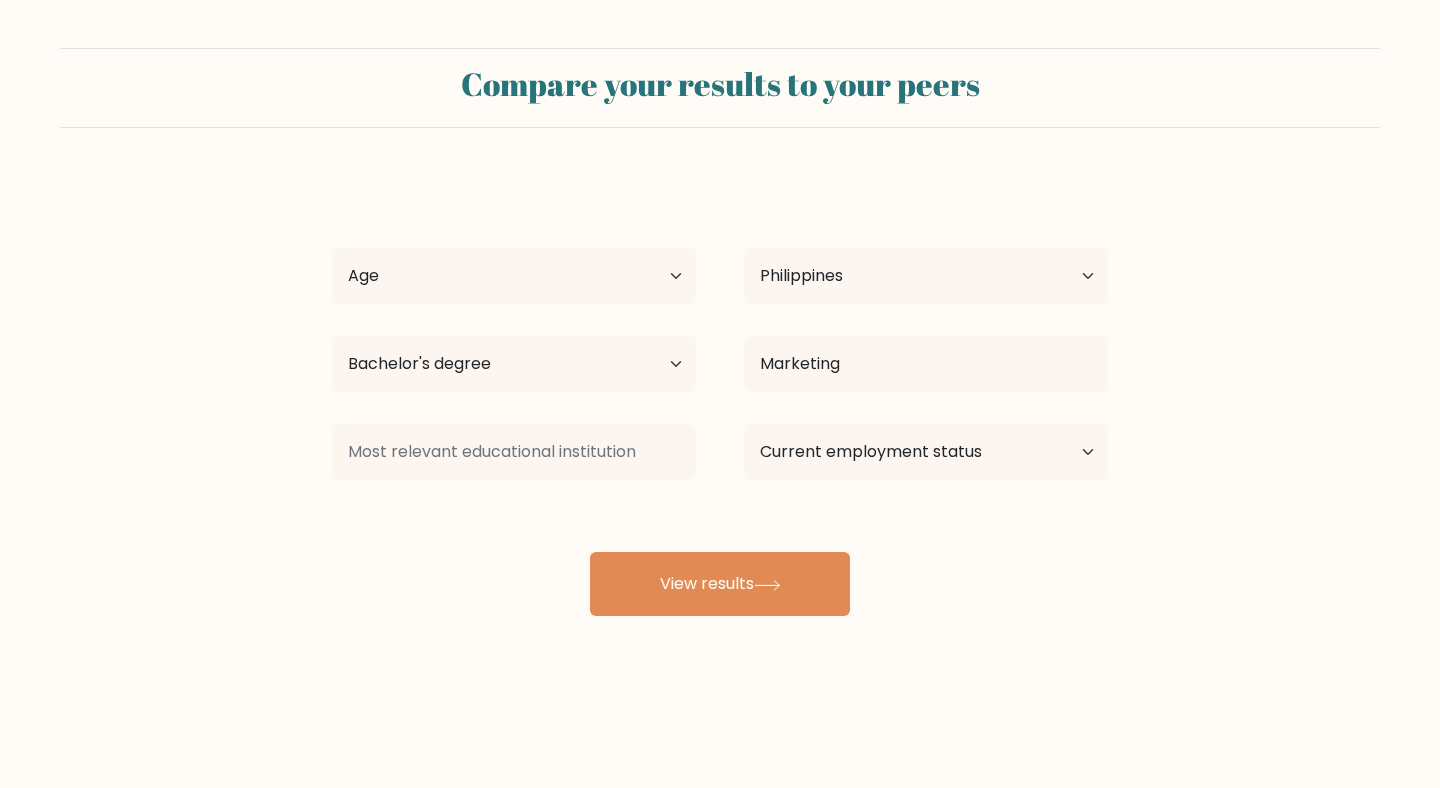 click on "Jacob
Reguyal
Age
Under 18 years old
18-24 years old
25-34 years old
35-44 years old
45-54 years old
55-64 years old
65 years old and above
Country
Afghanistan
Albania
Algeria
American Samoa
Andorra
Angola
Anguilla
Antarctica
Antigua and Barbuda
Argentina
Armenia
Aruba
Australia
Austria
Azerbaijan
Bahamas
Bahrain
Bangladesh
Barbados
Belarus
Belgium
Belize
Benin
Bermuda
Bhutan
Bolivia
Bonaire, Sint Eustatius and Saba
Bosnia and Herzegovina
Botswana
Bouvet Island
Brazil
Brunei" at bounding box center (720, 396) 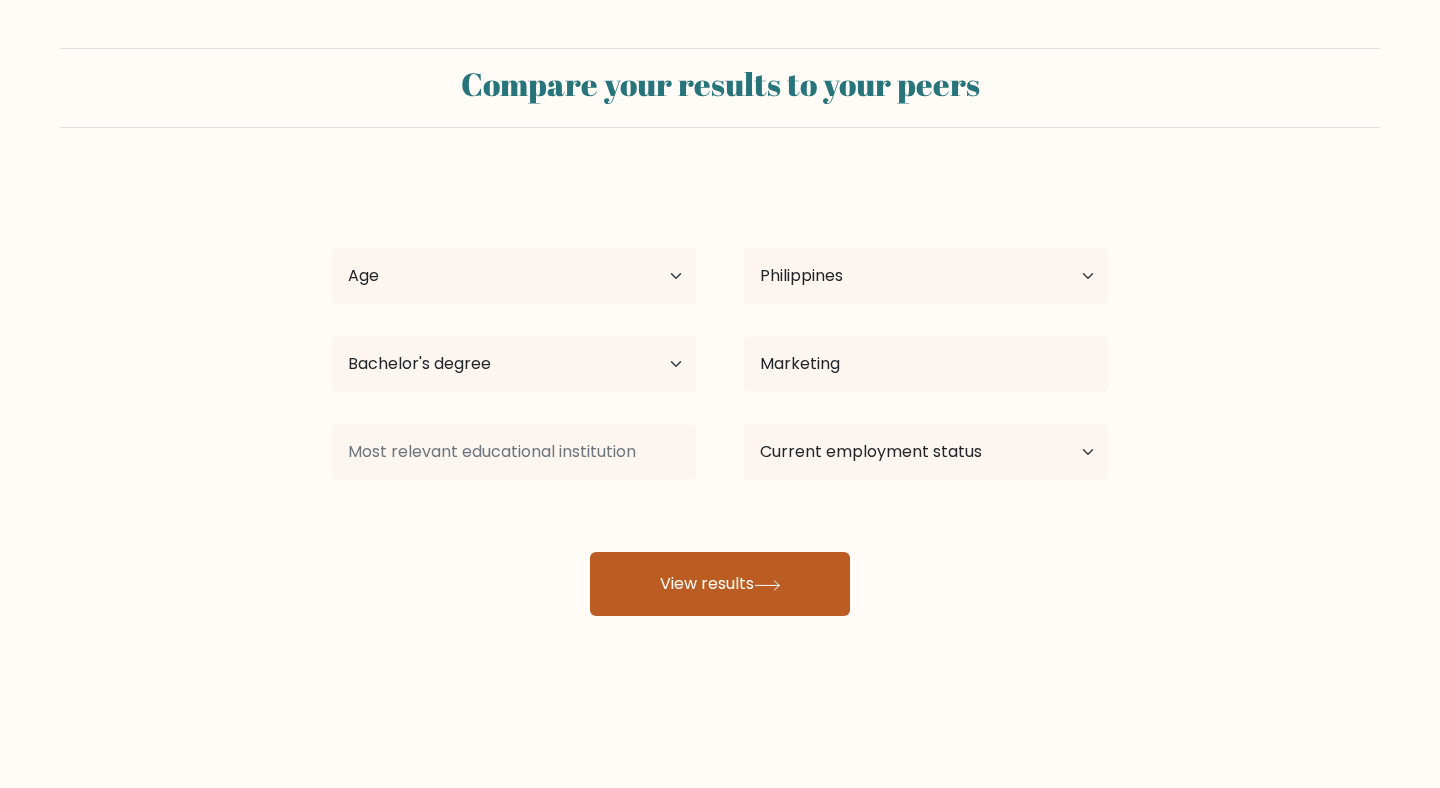 click on "View results" at bounding box center [720, 584] 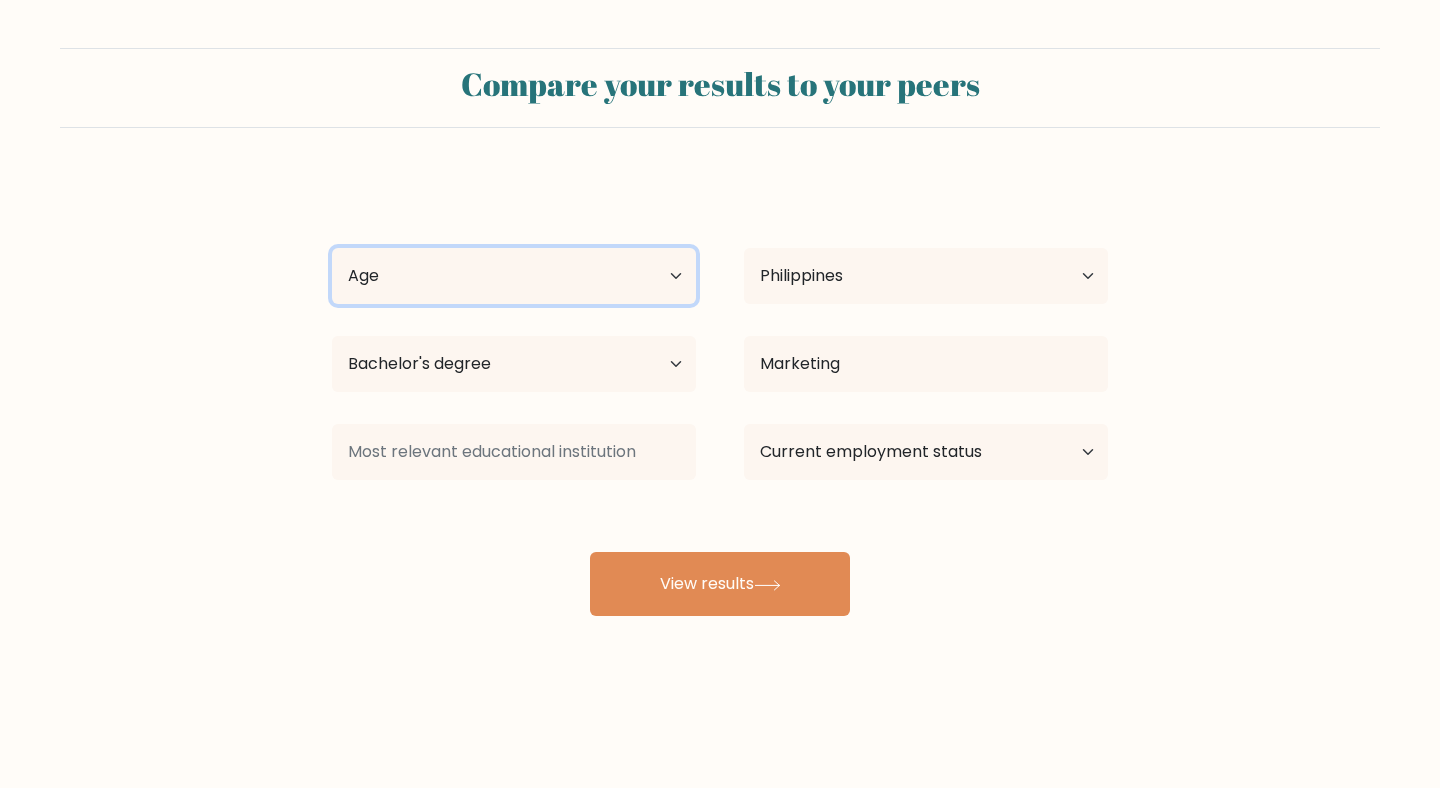 click on "Age
Under 18 years old
18-24 years old
25-34 years old
35-44 years old
45-54 years old
55-64 years old
65 years old and above" at bounding box center [514, 276] 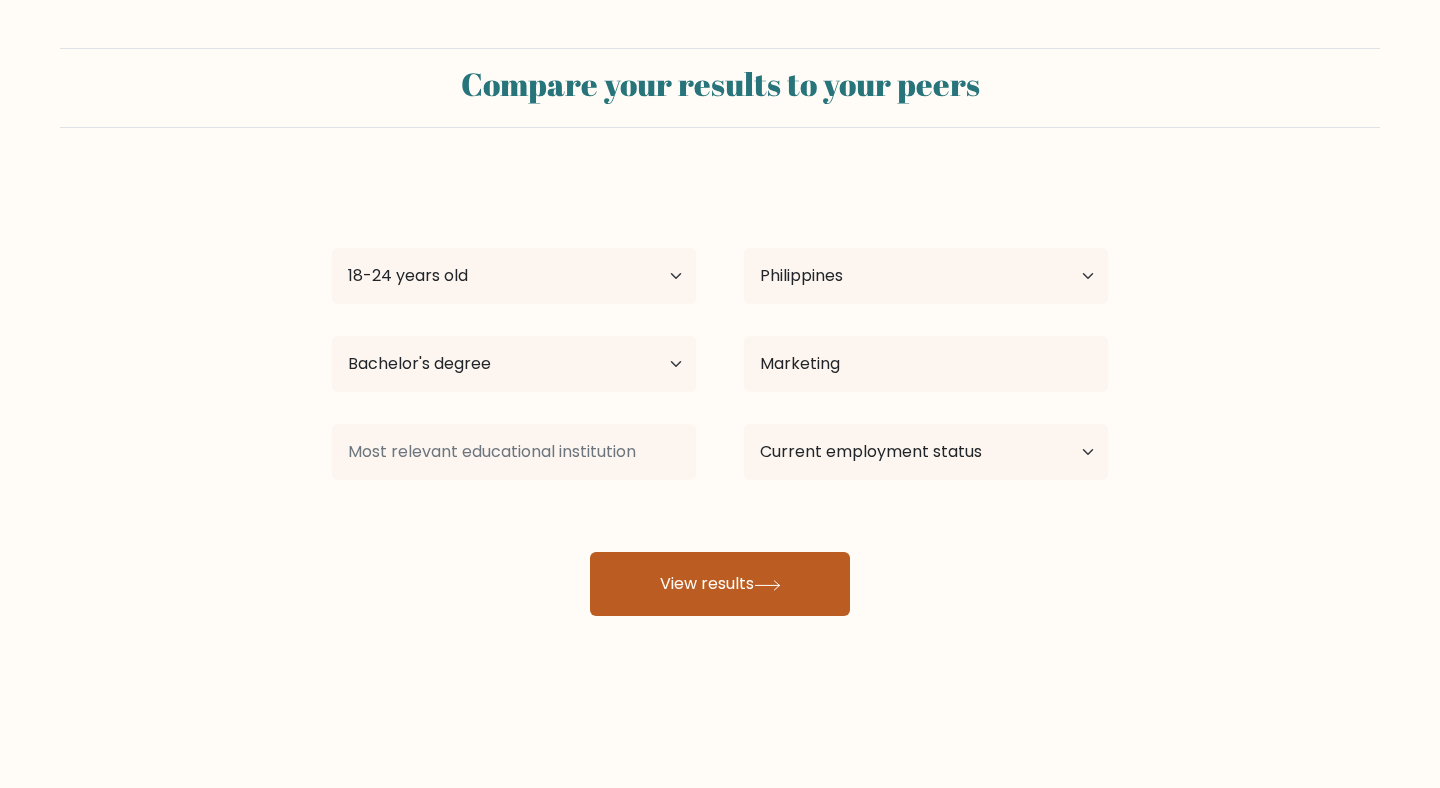click on "View results" at bounding box center [720, 584] 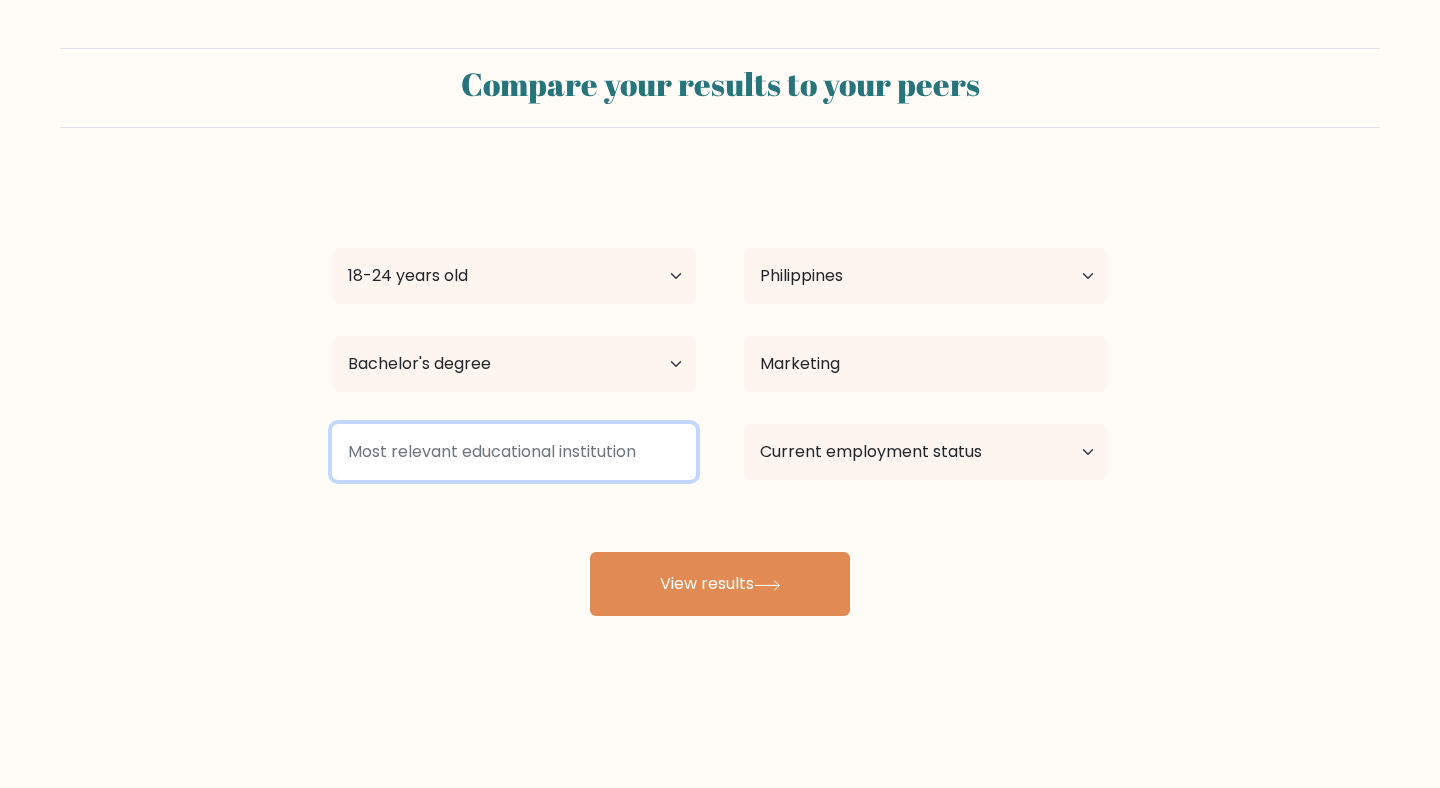 click at bounding box center [514, 452] 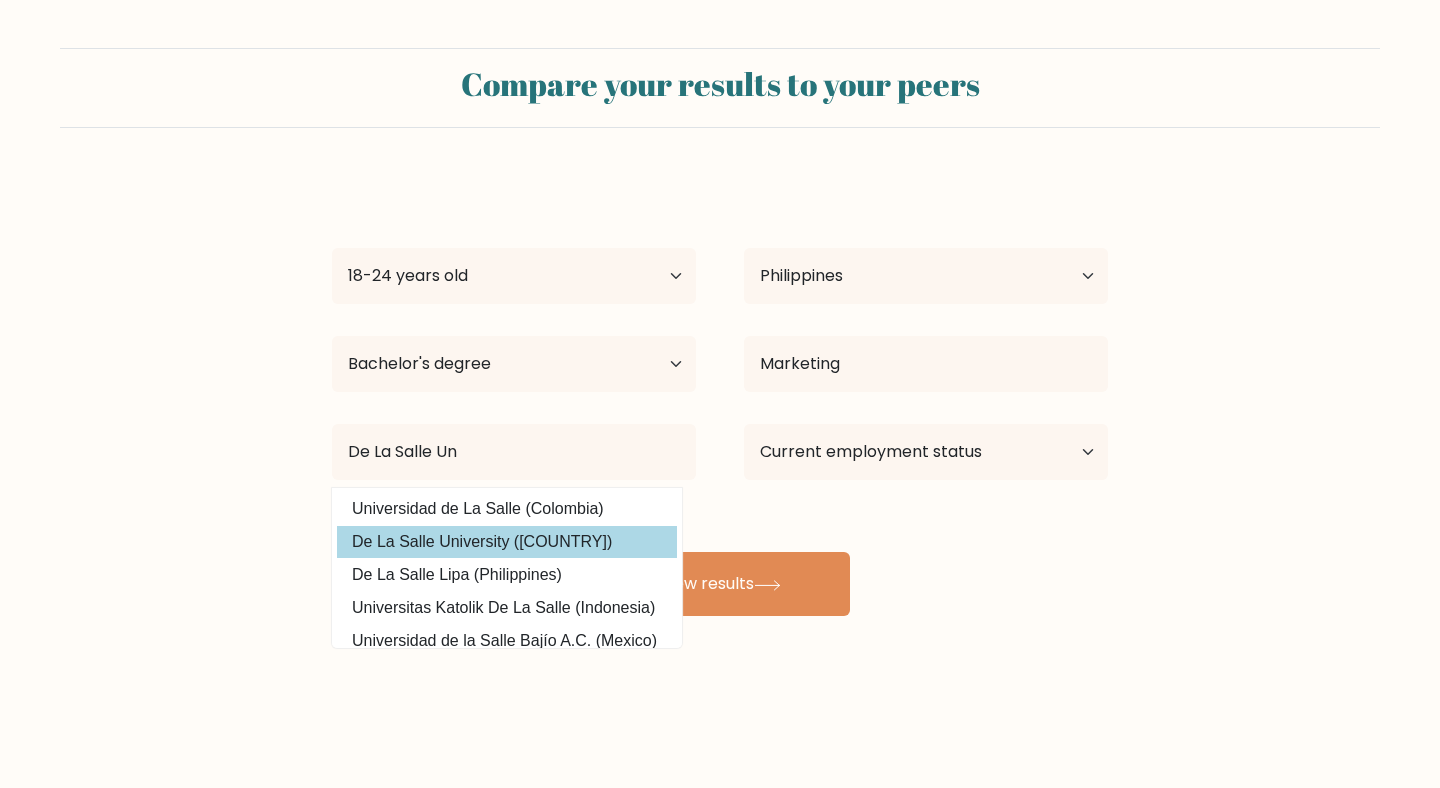 click on "De La Salle University (Philippines)" at bounding box center (507, 542) 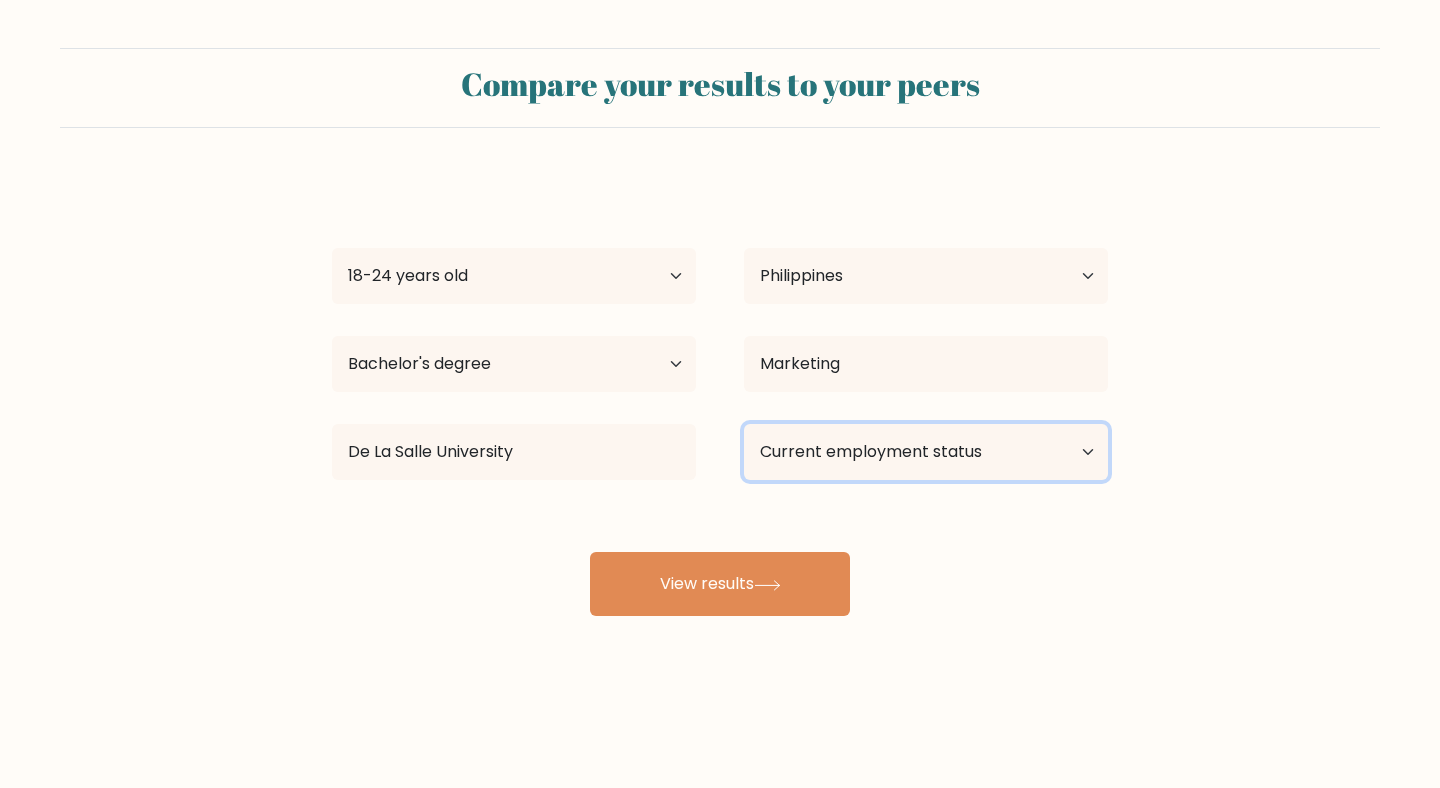click on "Current employment status
Employed
Student
Retired
Other / prefer not to answer" at bounding box center [926, 452] 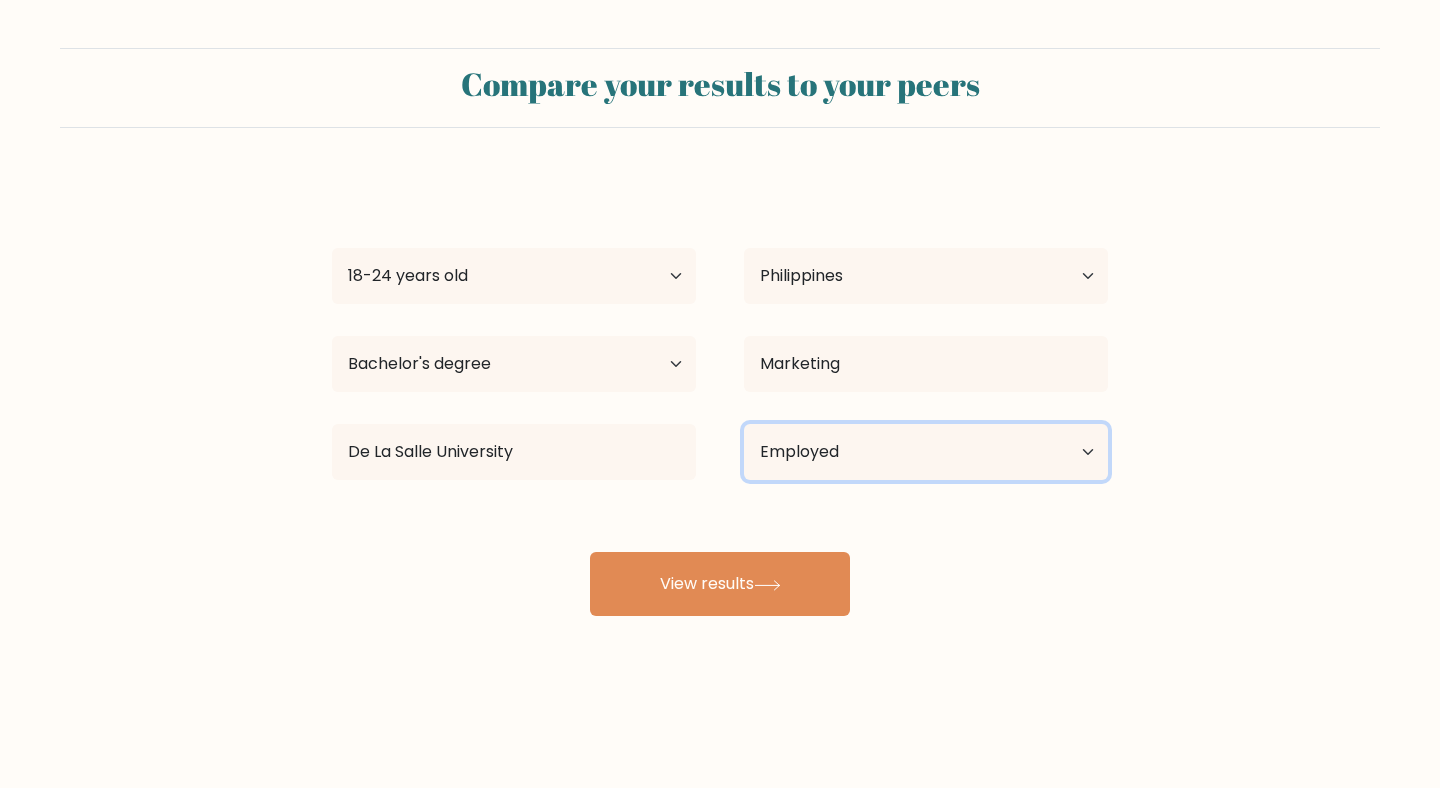 click on "Current employment status
Employed
Student
Retired
Other / prefer not to answer" at bounding box center (926, 452) 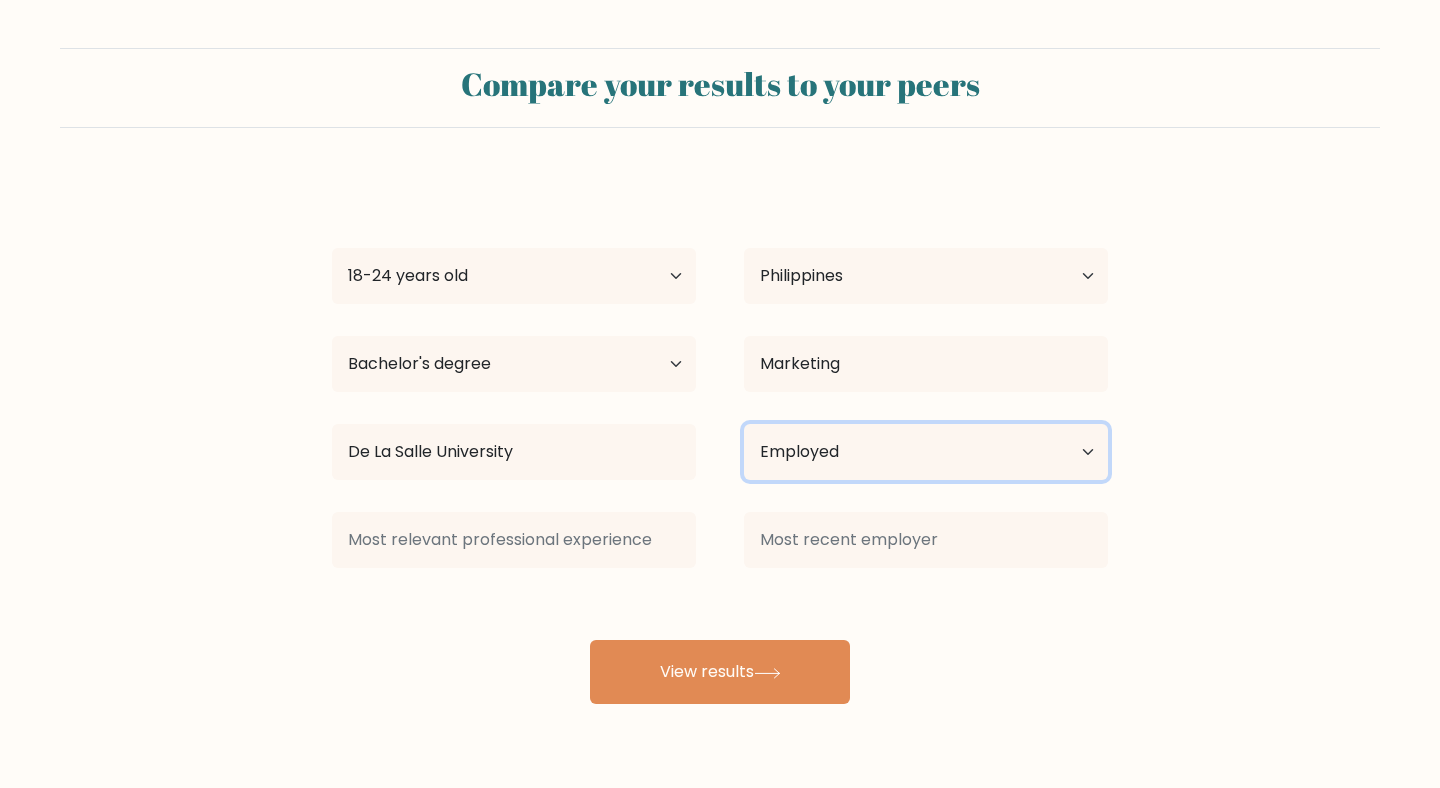 select on "student" 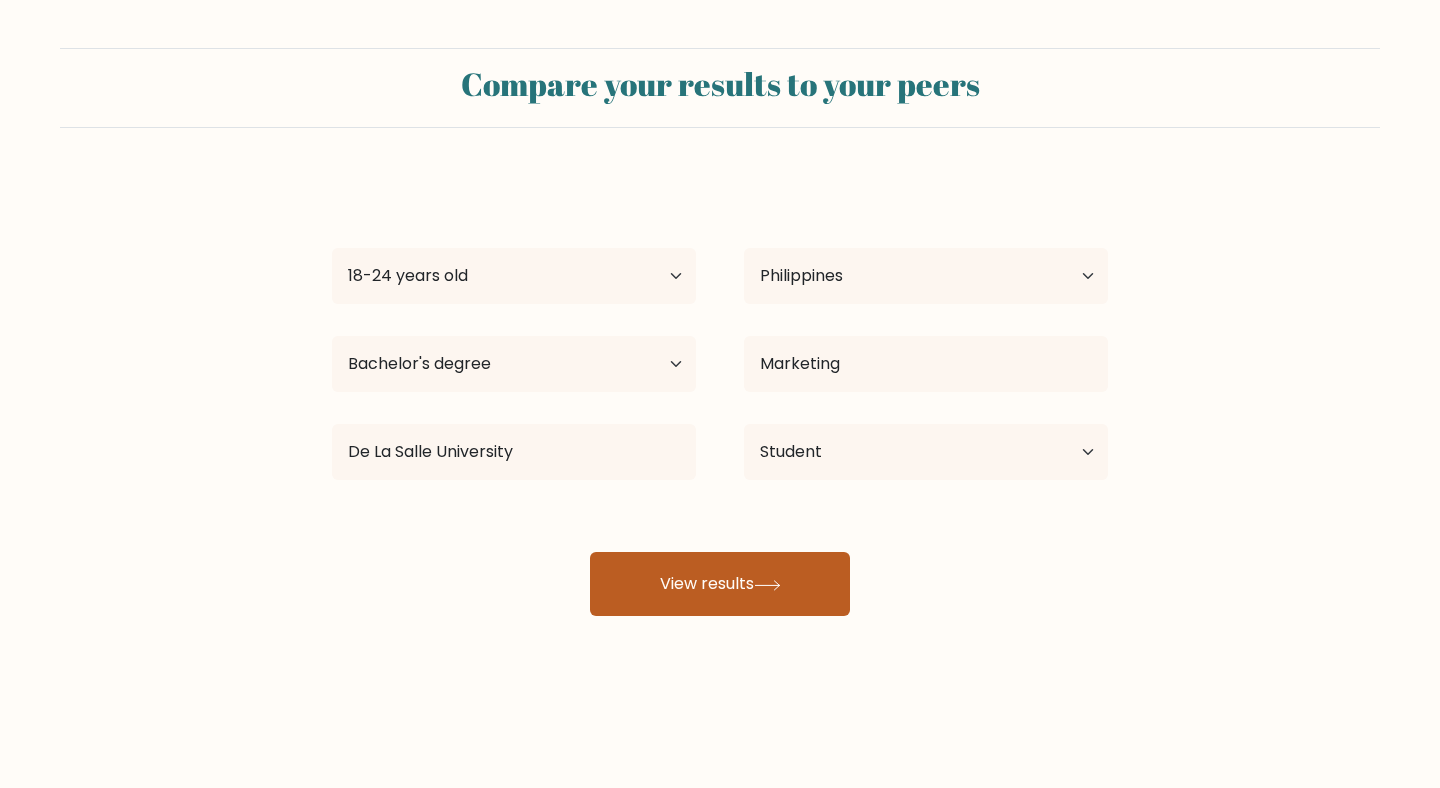 click on "View results" at bounding box center (720, 584) 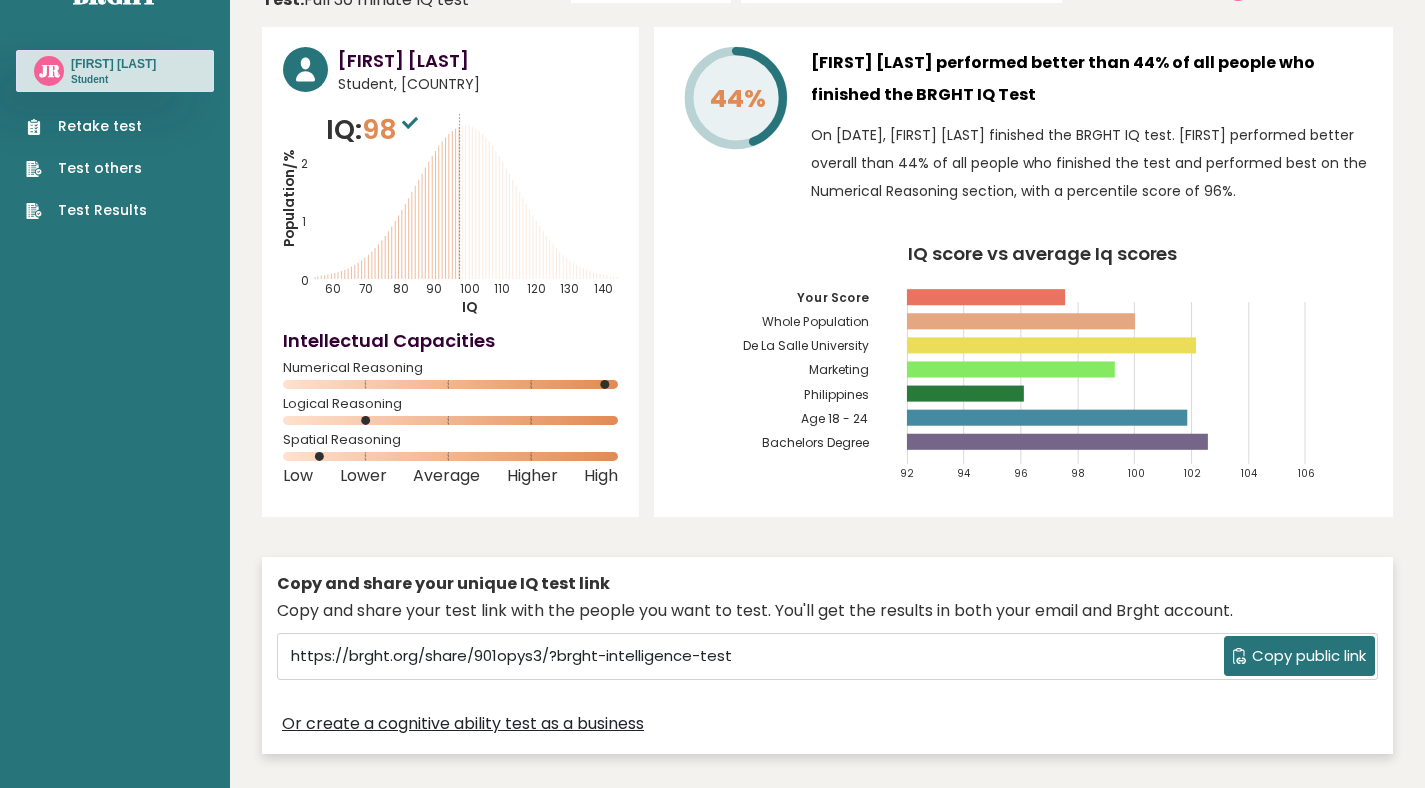scroll, scrollTop: 0, scrollLeft: 0, axis: both 